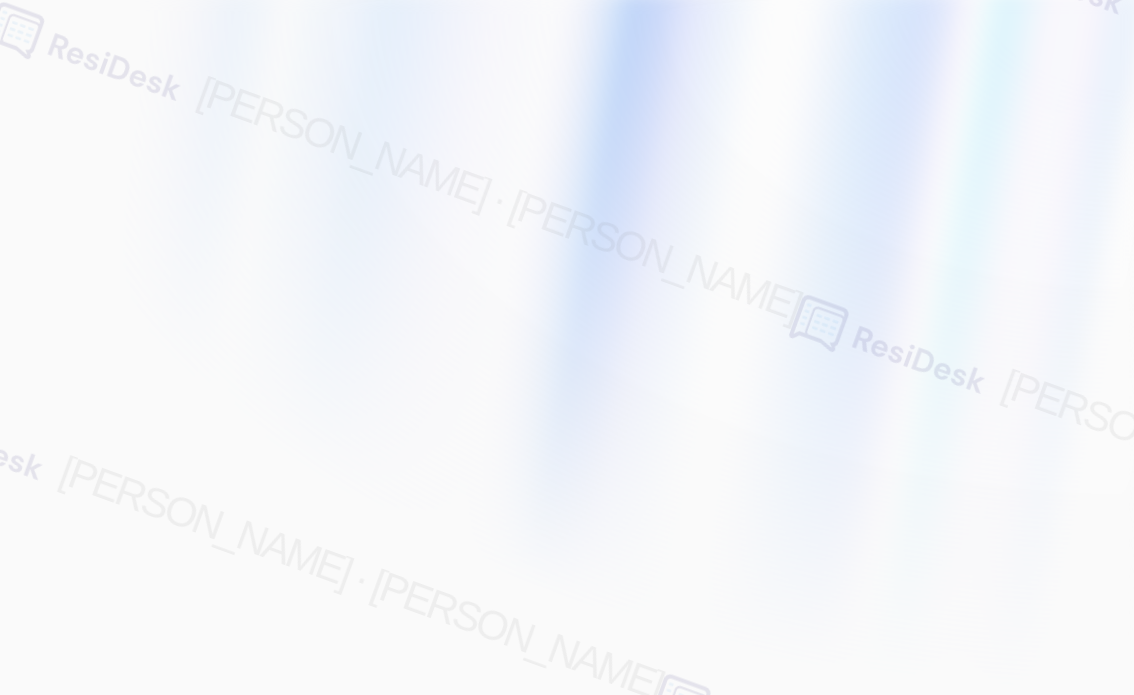 scroll, scrollTop: 0, scrollLeft: 0, axis: both 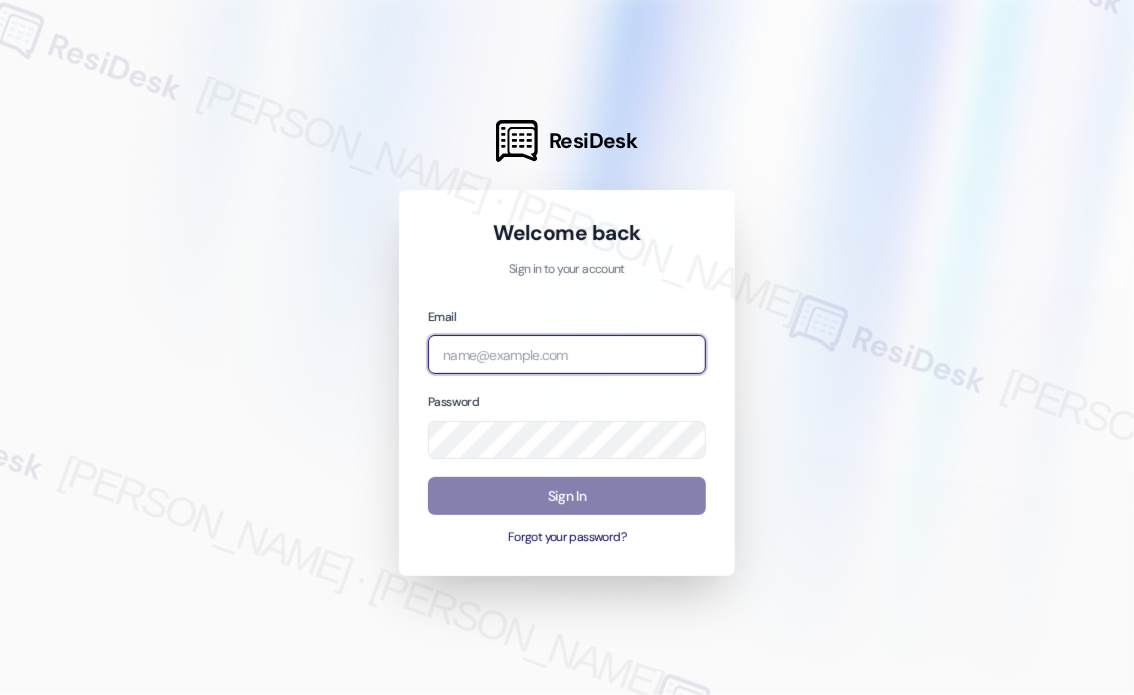 click at bounding box center (567, 354) 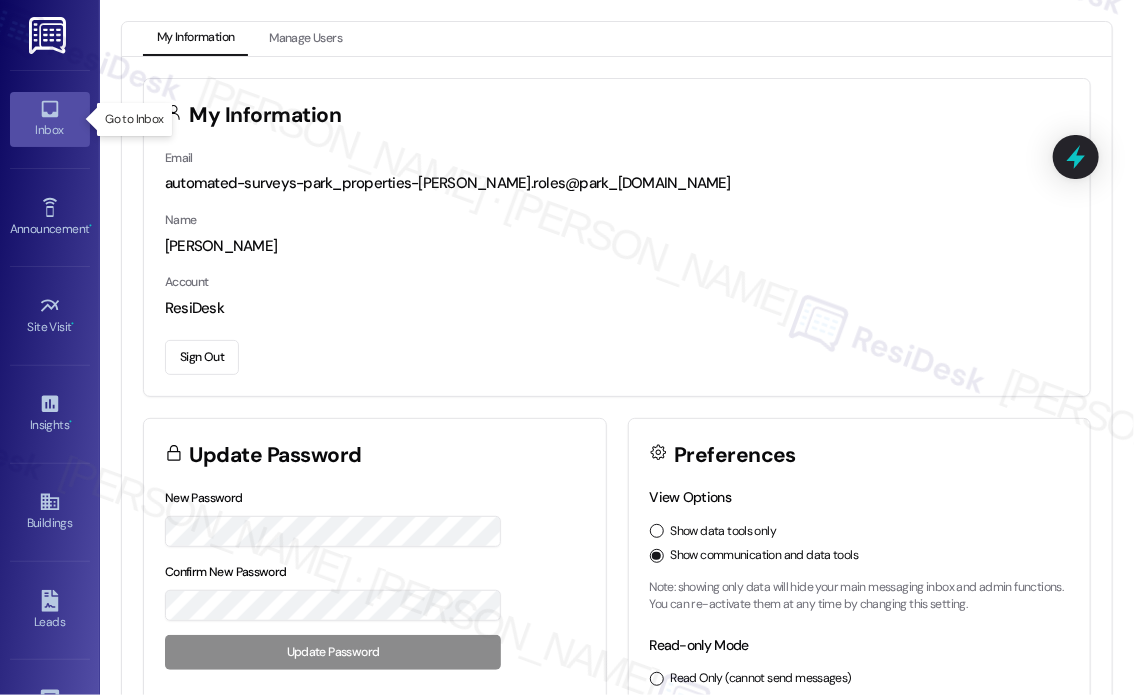 click on "Inbox" at bounding box center [50, 119] 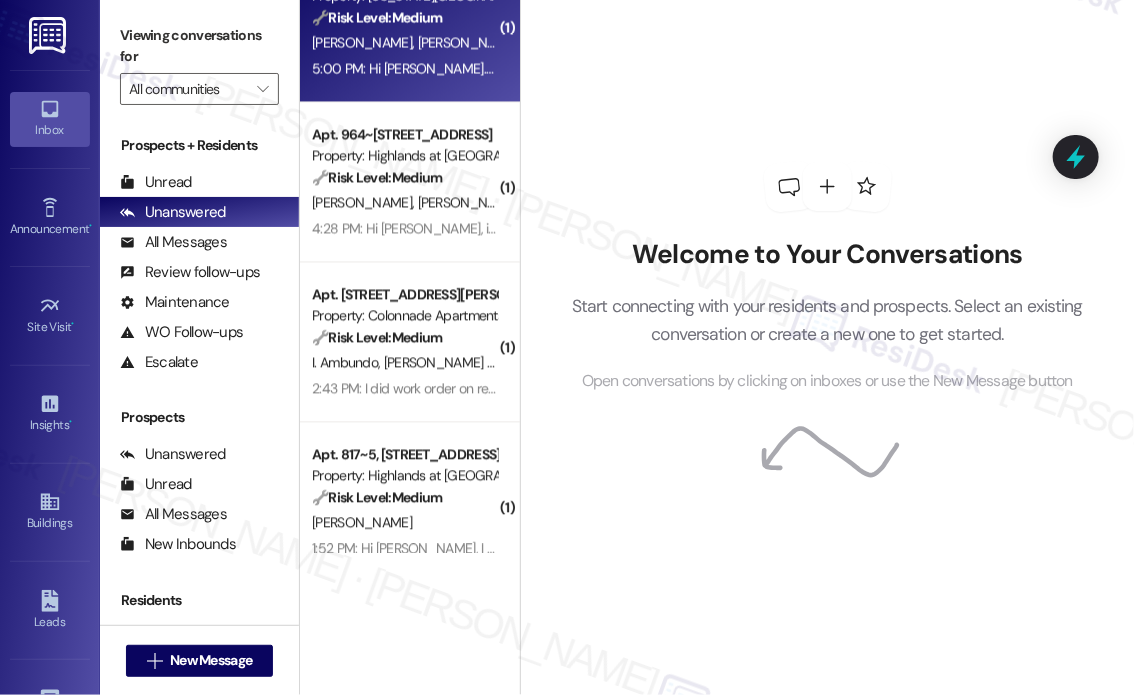 scroll, scrollTop: 1500, scrollLeft: 0, axis: vertical 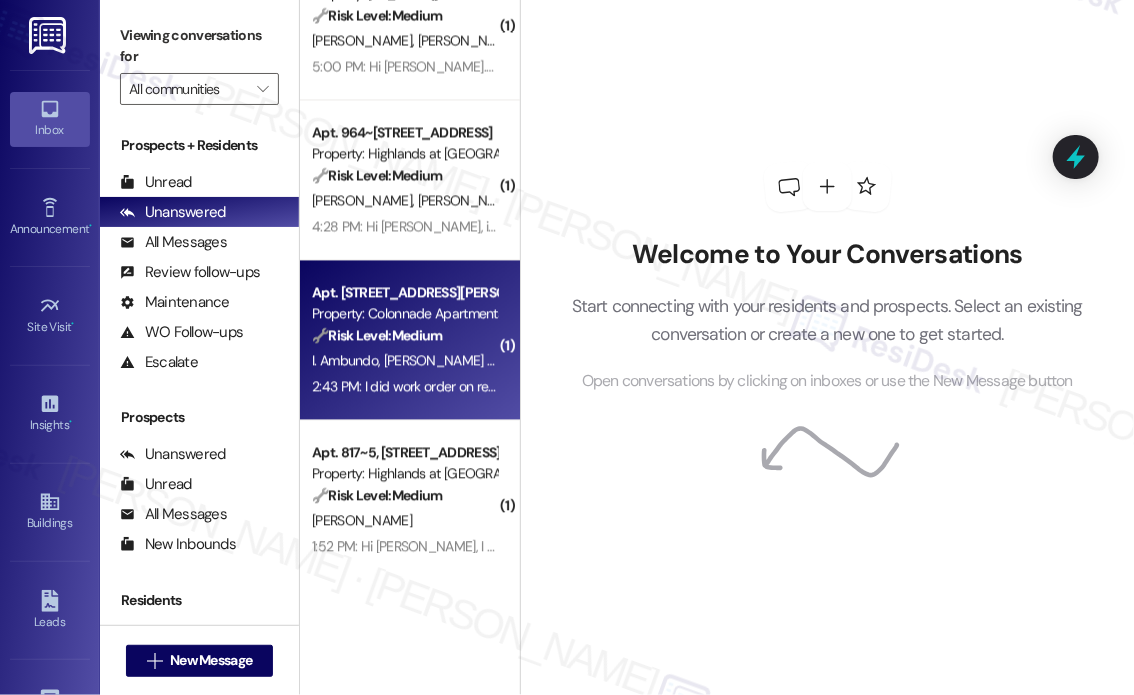 click on "[PERSON_NAME] Were" at bounding box center [404, 360] 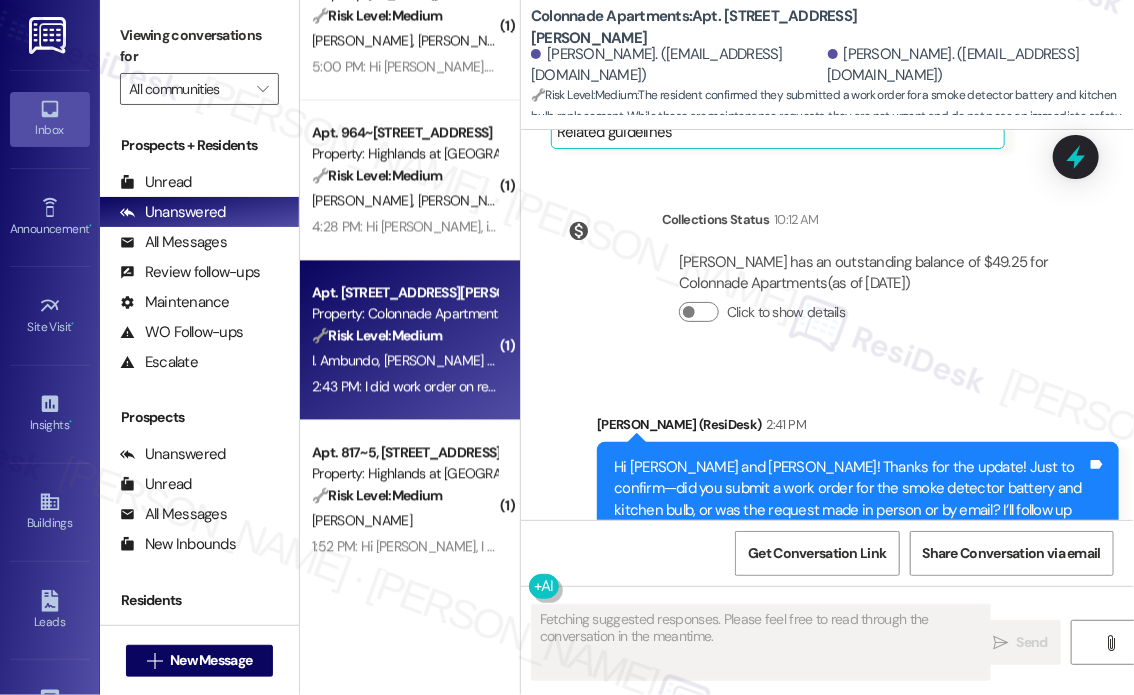 scroll, scrollTop: 3305, scrollLeft: 0, axis: vertical 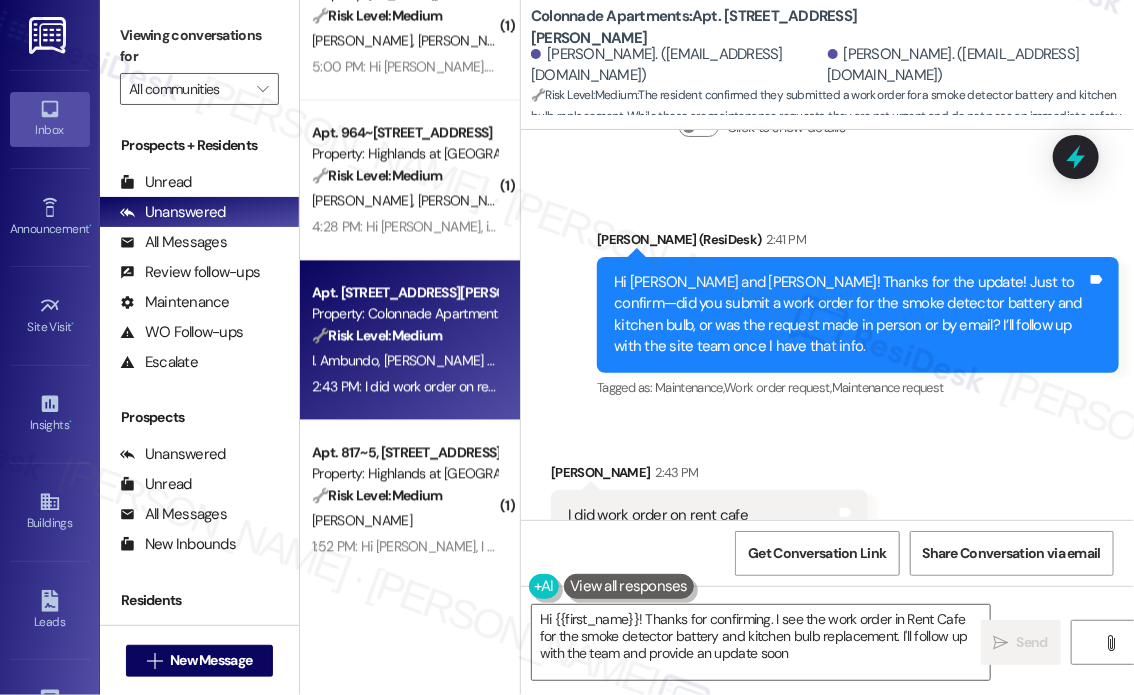 type on "Hi {{first_name}}! Thanks for confirming. I see the work order in Rent Cafe for the smoke detector battery and kitchen bulb replacement. I'll follow up with the team and provide an update soon!" 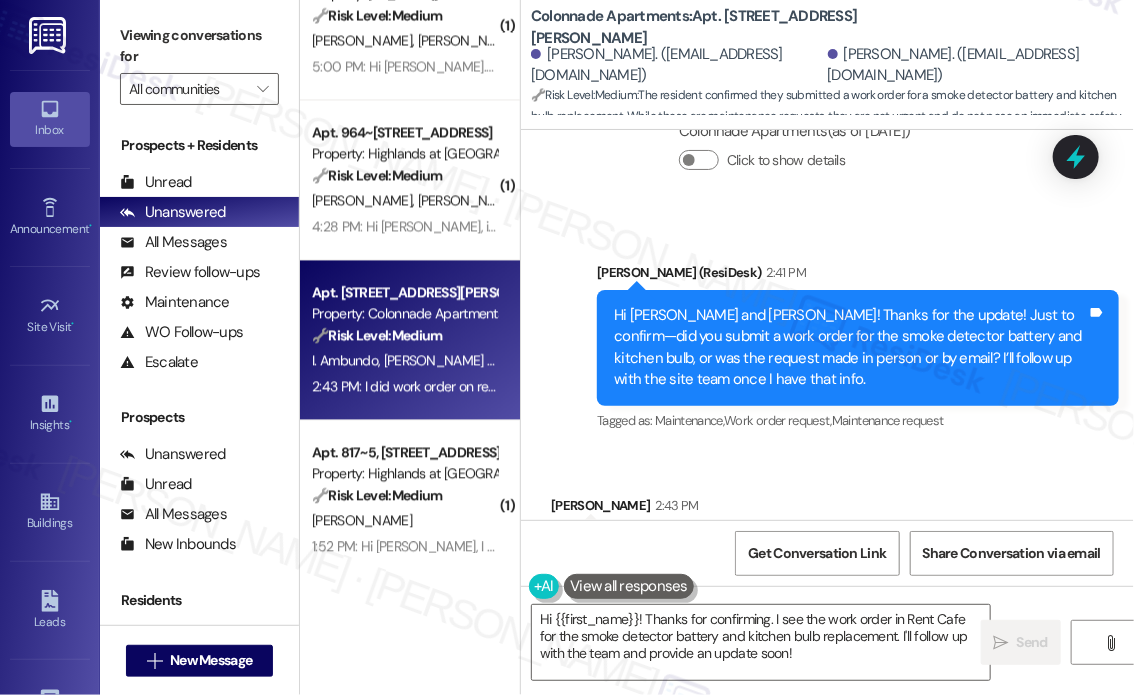 scroll, scrollTop: 3306, scrollLeft: 0, axis: vertical 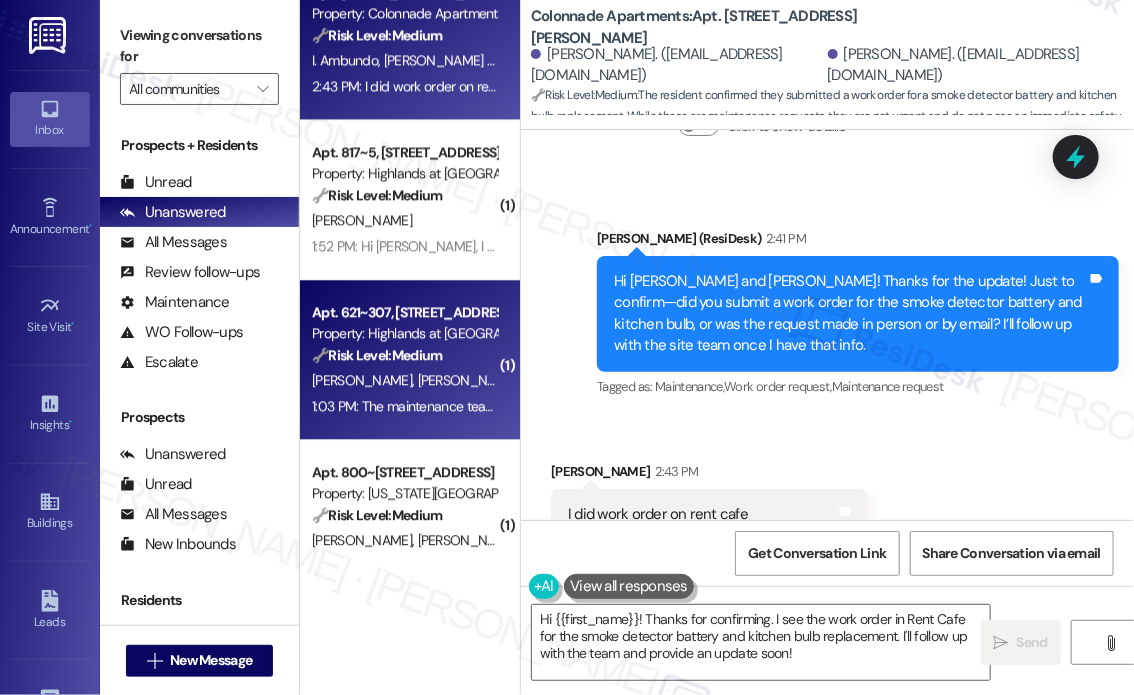 click on "[PERSON_NAME] [PERSON_NAME]" at bounding box center [404, 380] 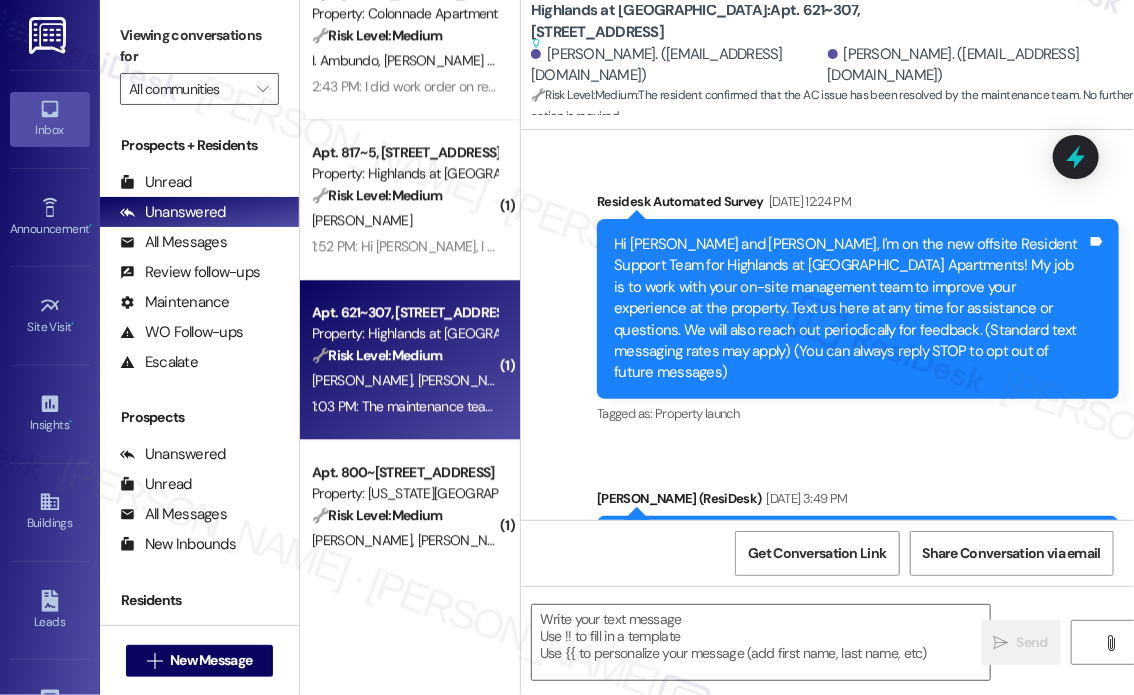scroll, scrollTop: 19026, scrollLeft: 0, axis: vertical 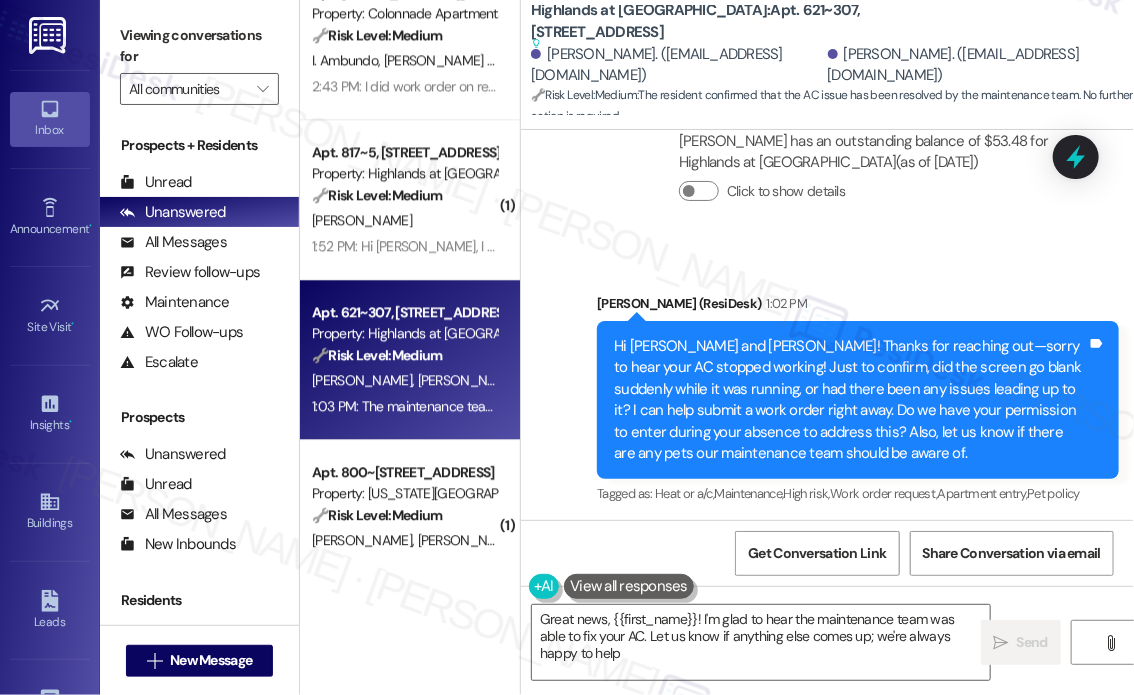 type on "Great news, {{first_name}}! I'm glad to hear the maintenance team was able to fix your AC. Let us know if anything else comes up; we're always happy to help!" 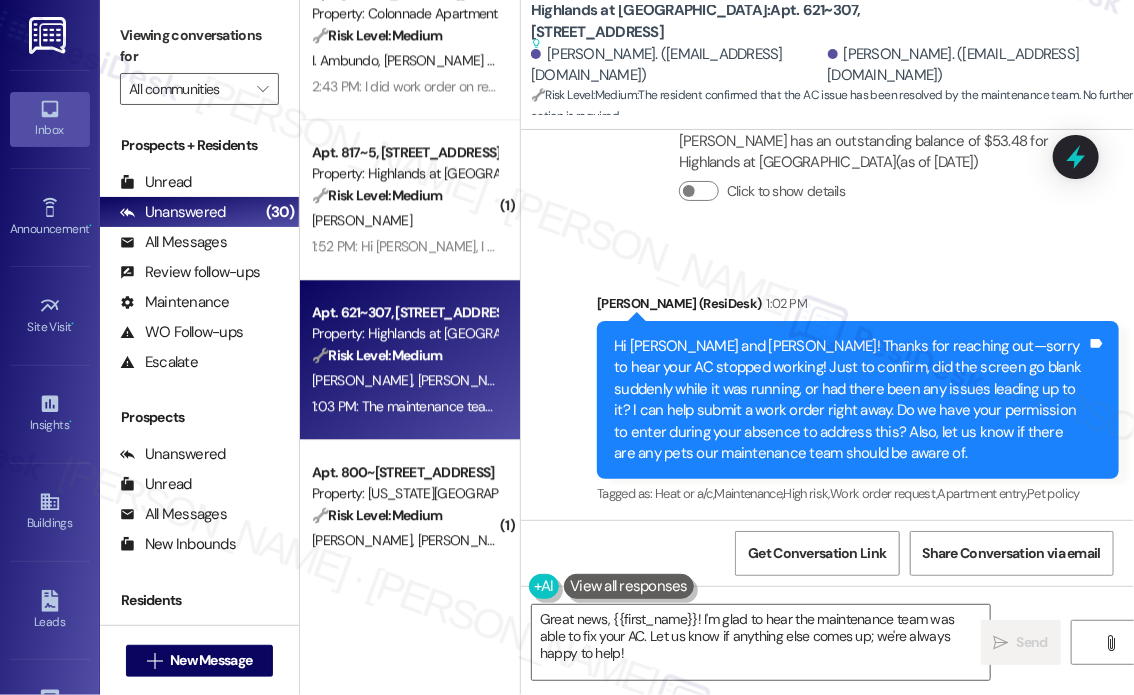 click on "Received via SMS [PERSON_NAME] 1:03 PM The maintenance team has fixed it Tags and notes Tagged as:   Maintenance ,  Click to highlight conversations about Maintenance Praise Click to highlight conversations about Praise" at bounding box center (827, 608) 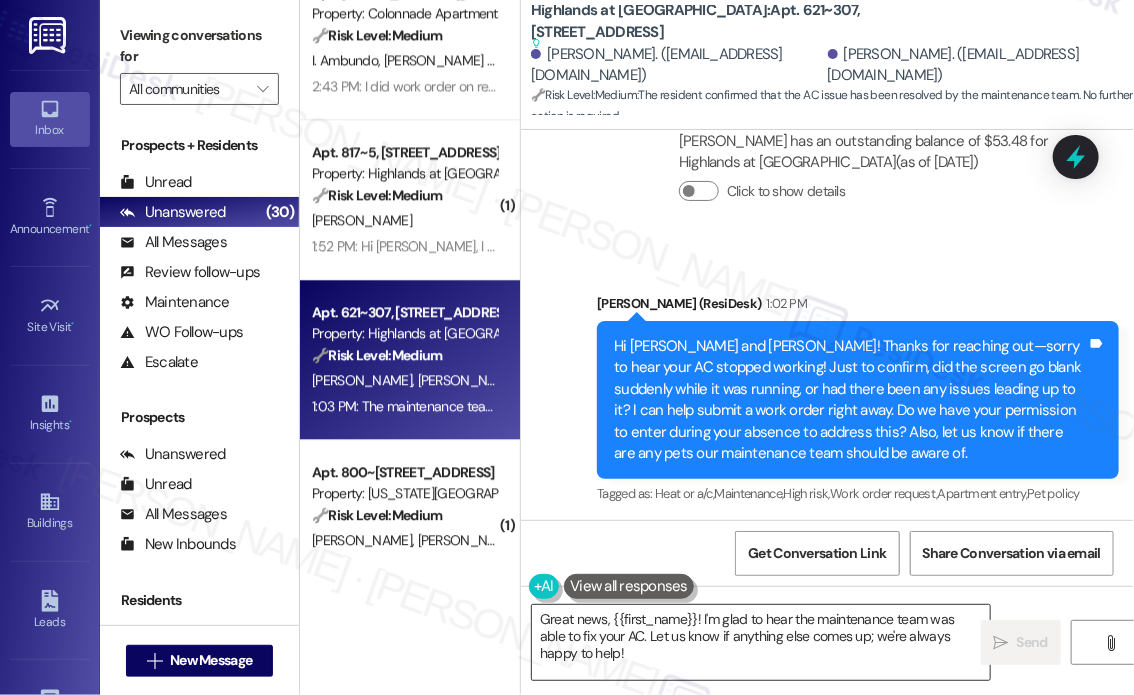 click on "Great news, {{first_name}}! I'm glad to hear the maintenance team was able to fix your AC. Let us know if anything else comes up; we're always happy to help!" at bounding box center [761, 642] 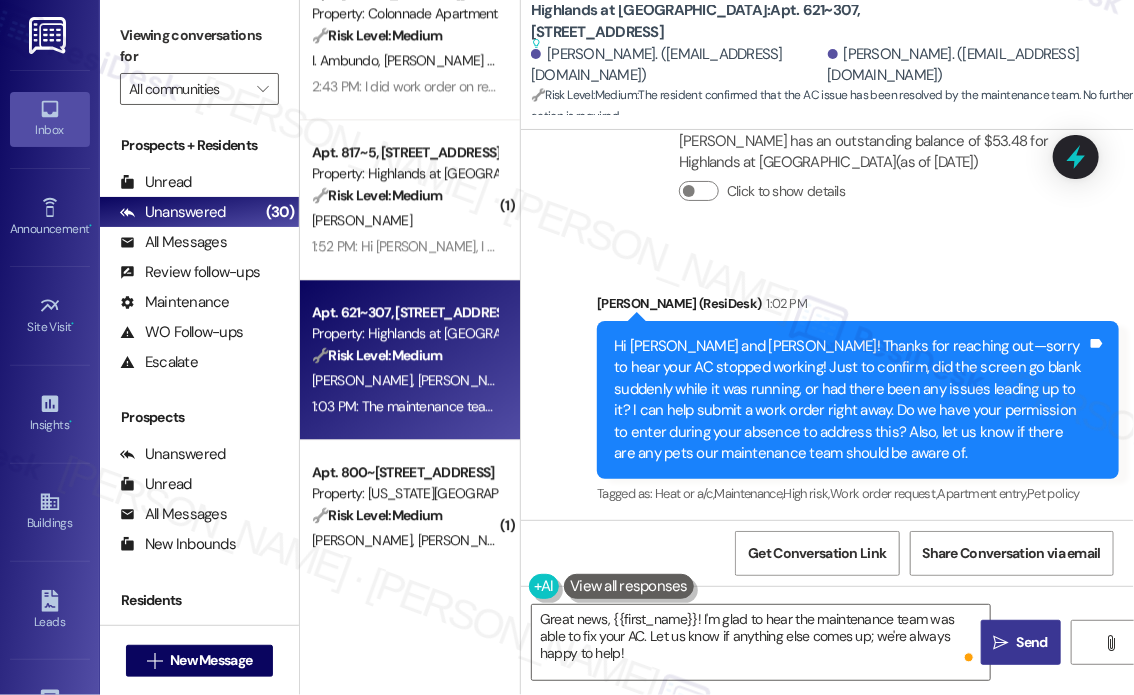 click on "Send" at bounding box center (1032, 642) 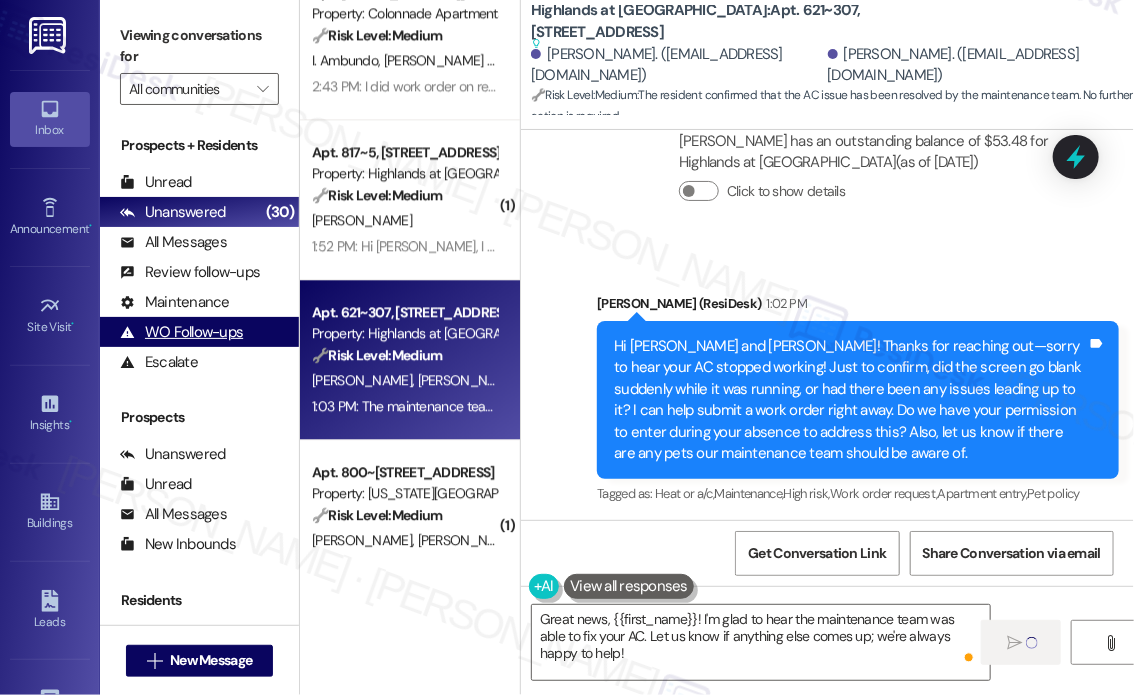 type 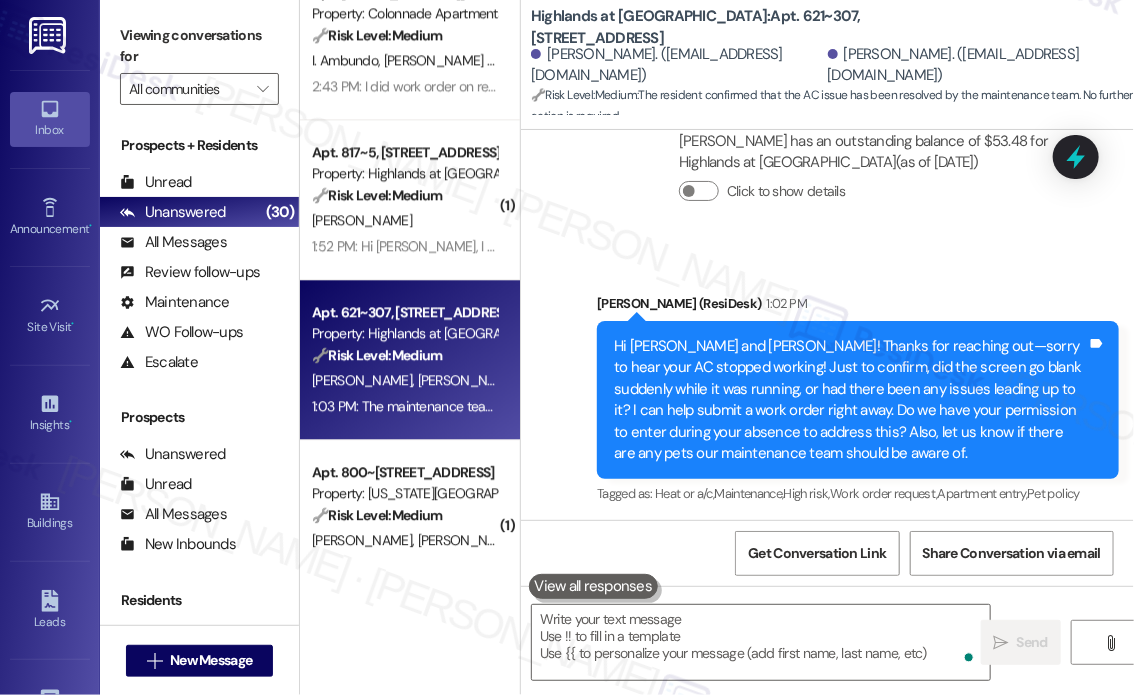 scroll, scrollTop: 19025, scrollLeft: 0, axis: vertical 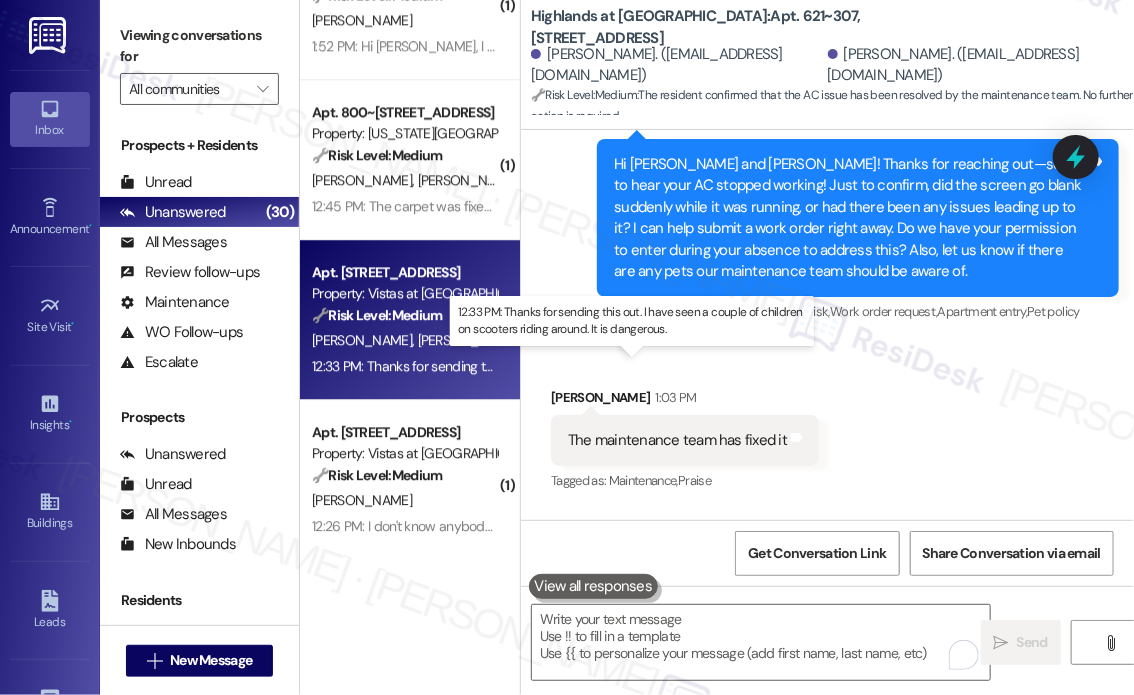click on "12:33 PM: Thanks for sending this out.  I have seen a couple of children on scooters riding around.  It is dangerous. 12:33 PM: Thanks for sending this out.  I have seen a couple of children on scooters riding around.  It is dangerous." at bounding box center (634, 366) 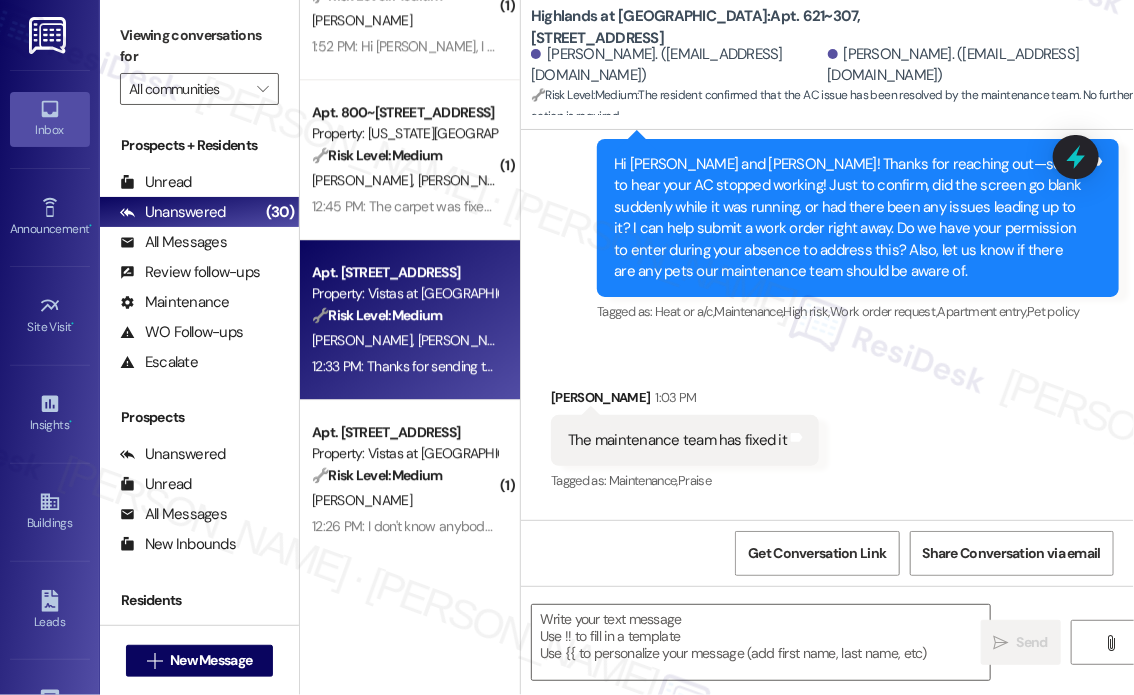 type on "Fetching suggested responses. Please feel free to read through the conversation in the meantime." 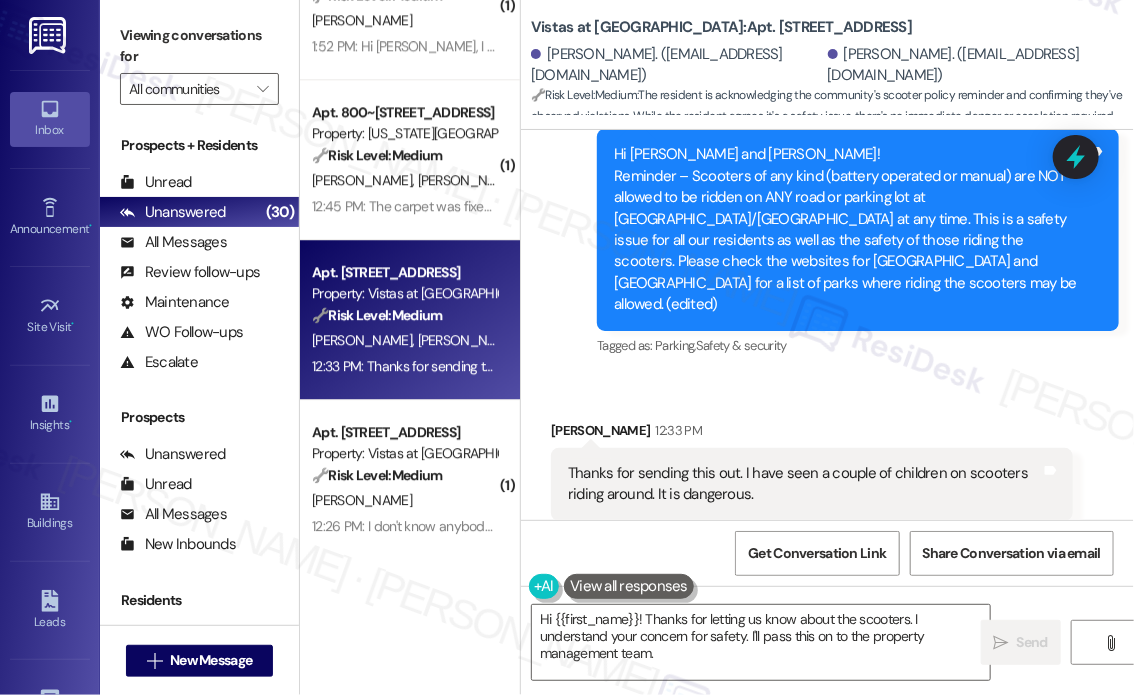 scroll, scrollTop: 9392, scrollLeft: 0, axis: vertical 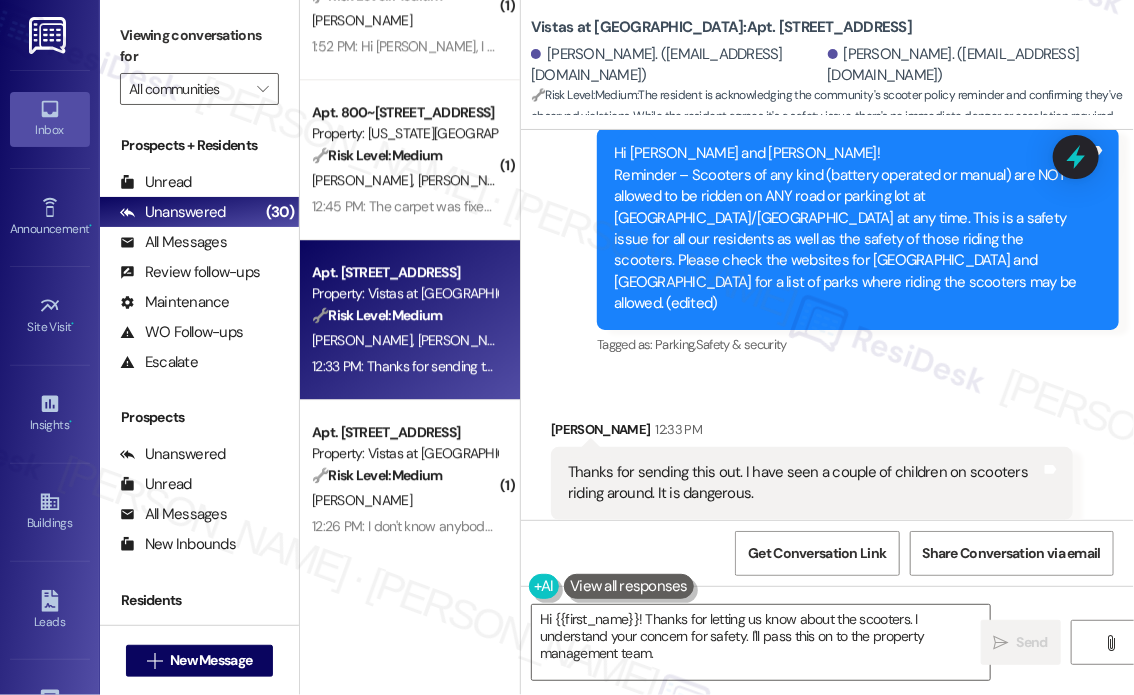 click on "[PERSON_NAME] 12:33 PM" at bounding box center [812, 433] 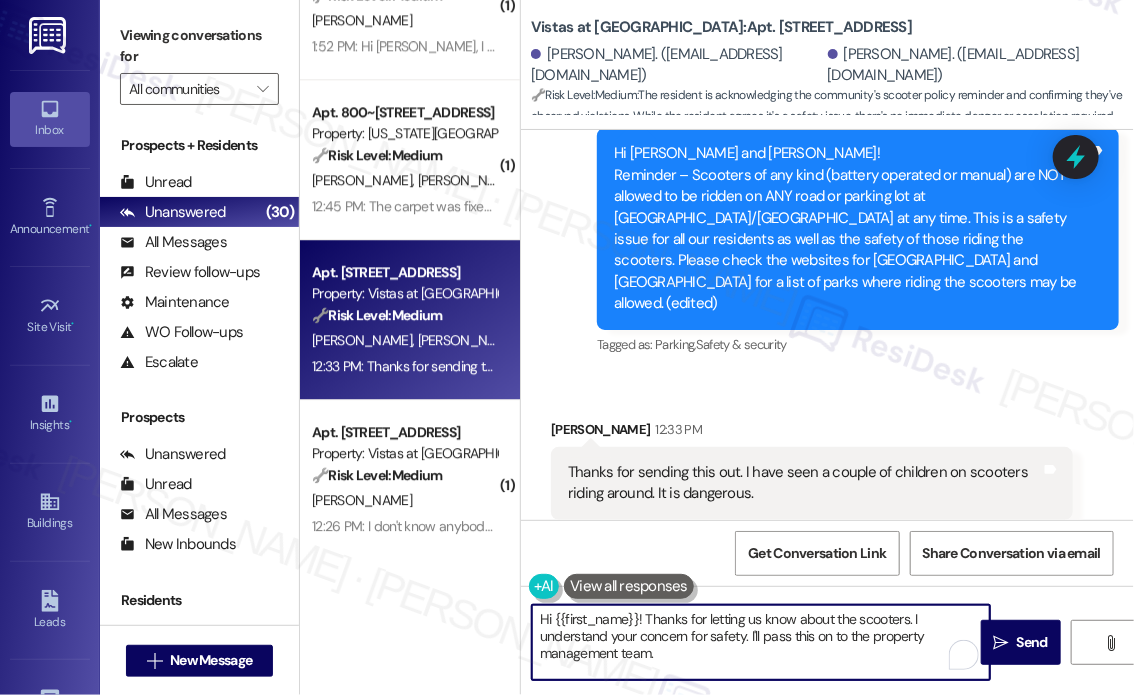 click on "Hi {{first_name}}! Thanks for letting us know about the scooters. I understand your concern for safety. I'll pass this on to the property management team." at bounding box center [761, 642] 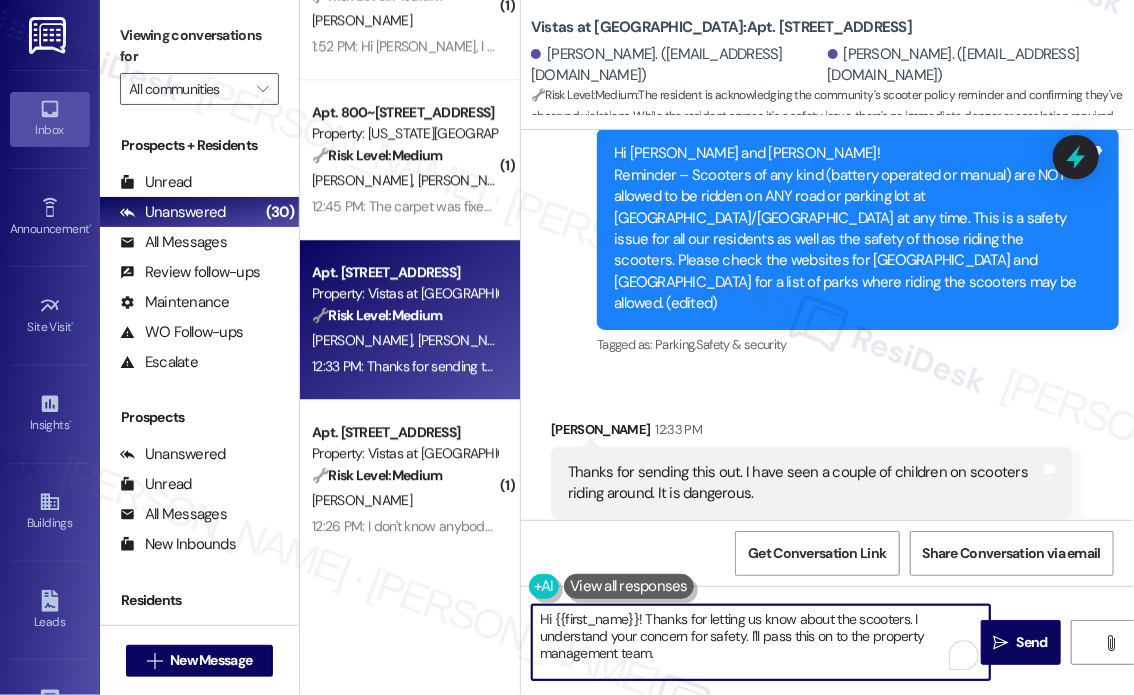 click on "Hi {{first_name}}! Thanks for letting us know about the scooters. I understand your concern for safety. I'll pass this on to the property management team." at bounding box center [761, 642] 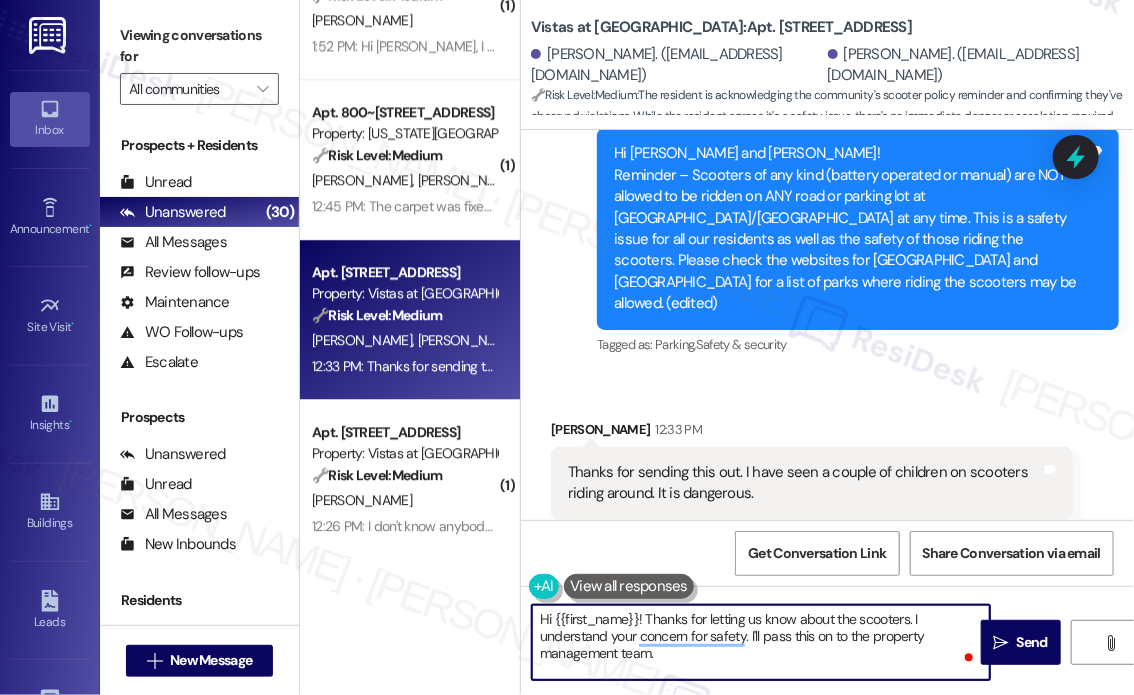 click on "Thanks for sending this out.  I have seen a couple of children on scooters riding around.  It is dangerous." at bounding box center (804, 483) 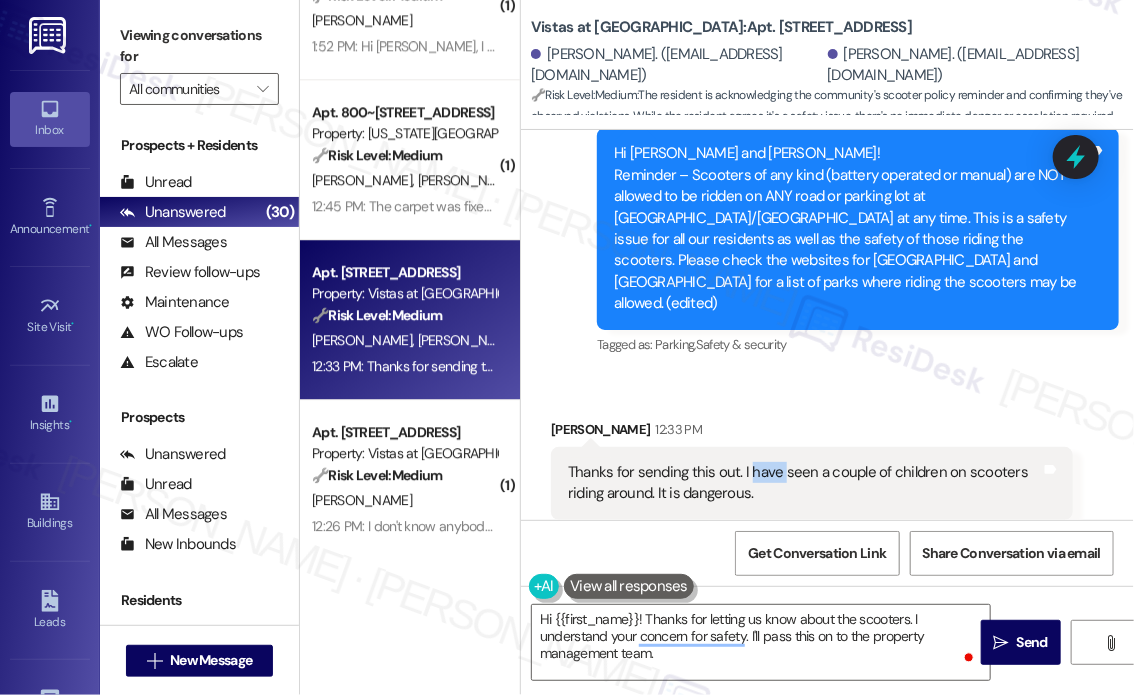 click on "Thanks for sending this out.  I have seen a couple of children on scooters riding around.  It is dangerous." at bounding box center [804, 483] 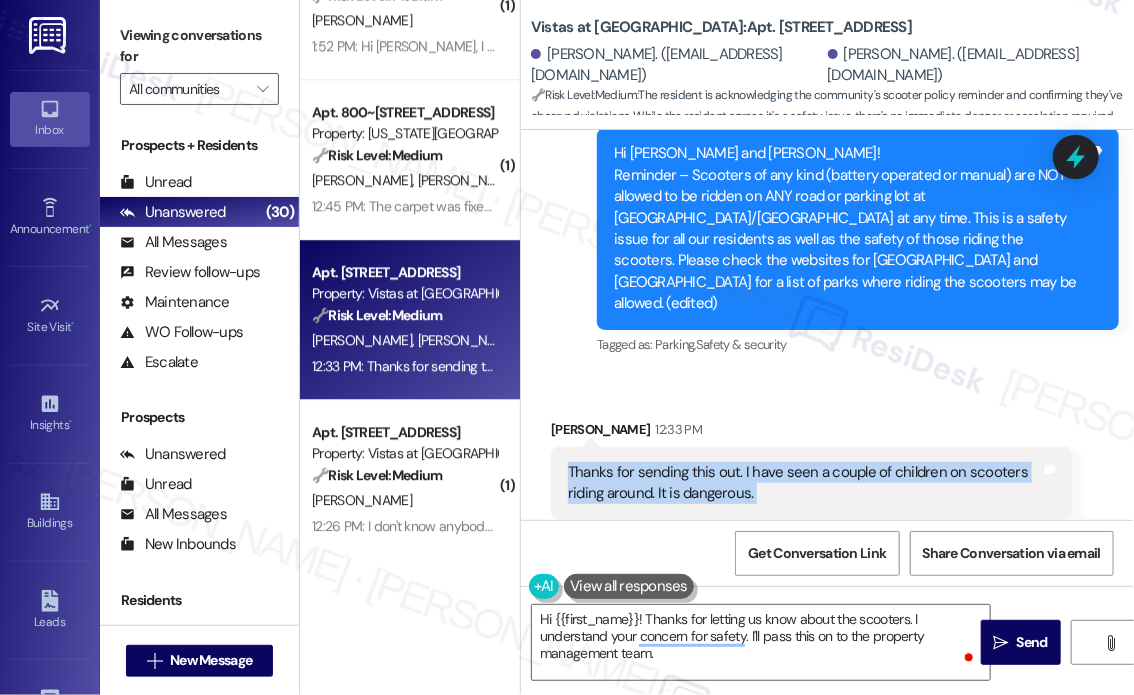click on "Thanks for sending this out.  I have seen a couple of children on scooters riding around.  It is dangerous." at bounding box center [804, 483] 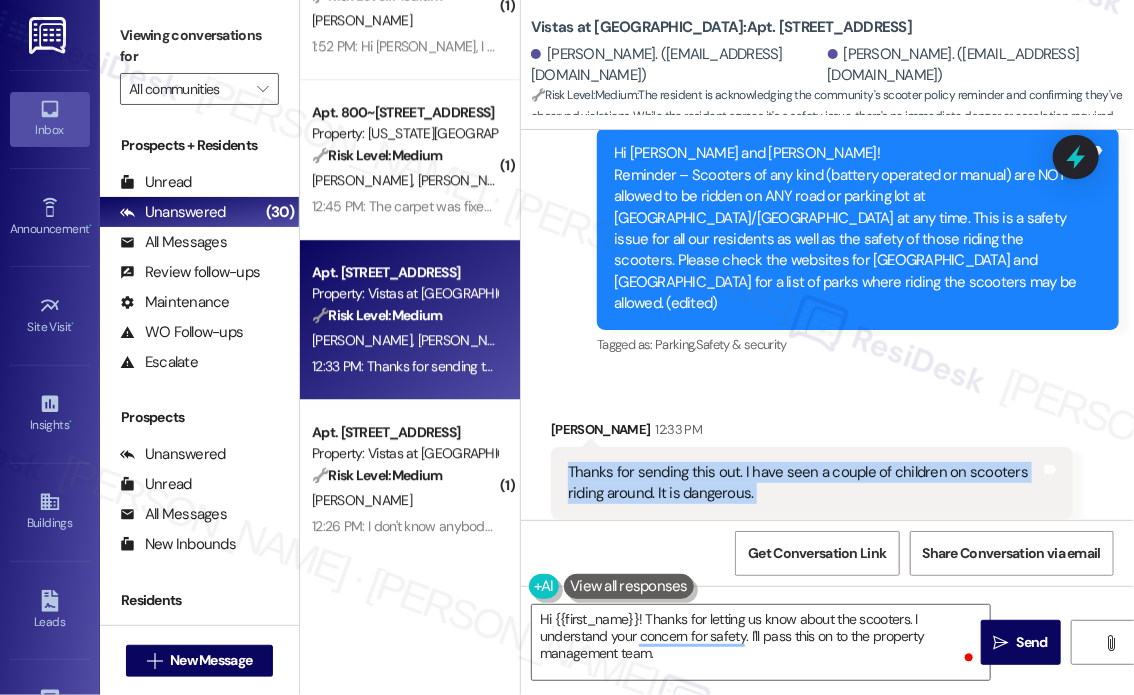 copy on "Thanks for sending this out.  I have seen a couple of children on scooters riding around.  It is dangerous. Tags and notes" 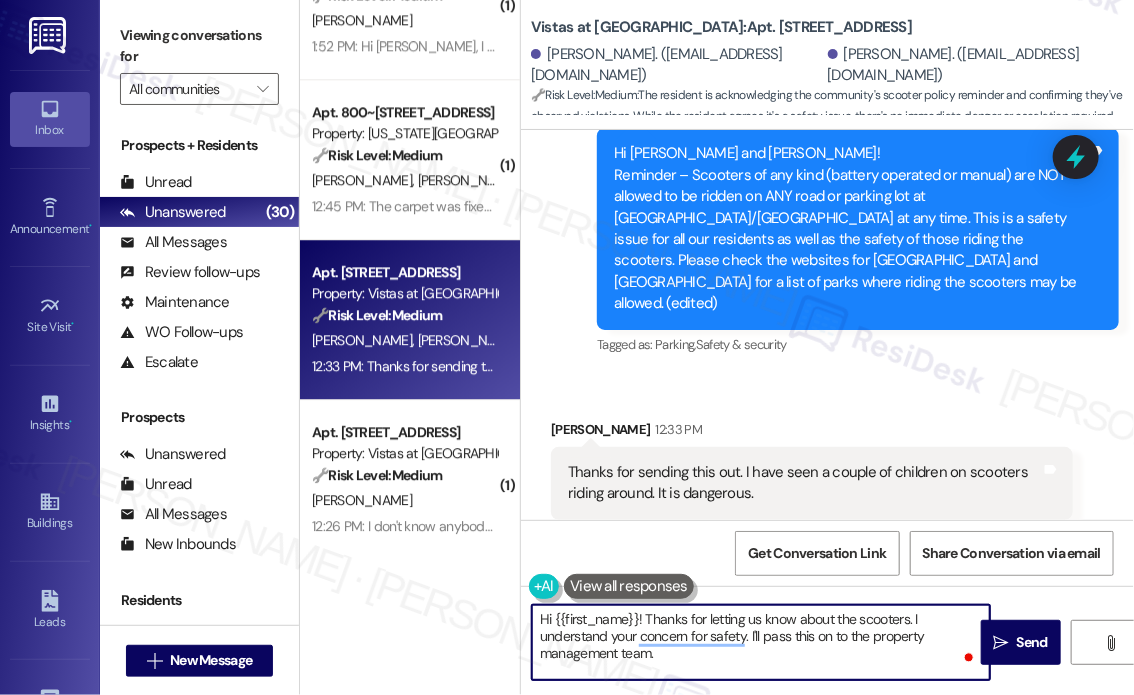 drag, startPoint x: 647, startPoint y: 614, endPoint x: 704, endPoint y: 685, distance: 91.04944 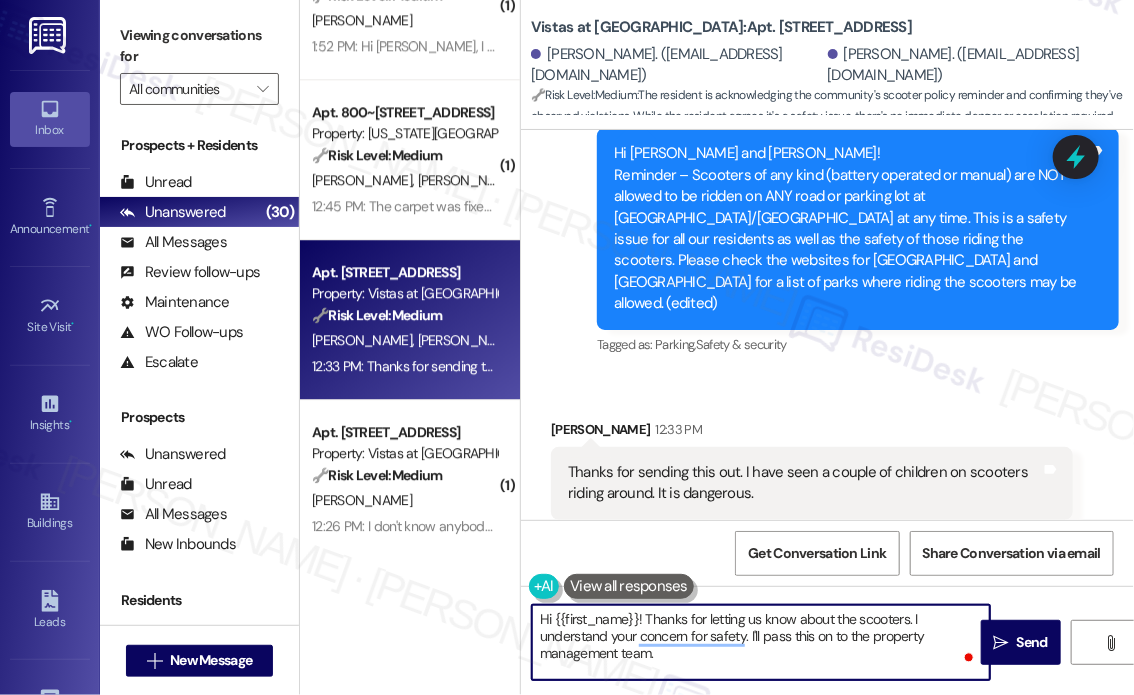 paste on "sending this in—I appreciate you pointing that out. I understand how concerning that can be, especially with safety in mind." 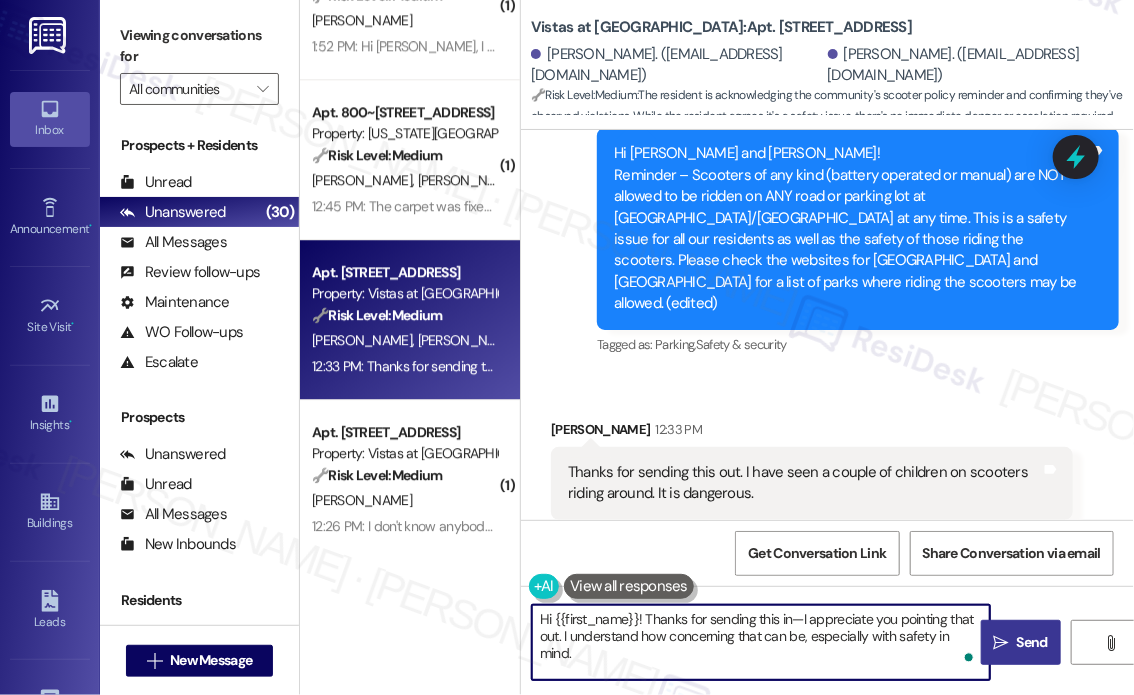 type on "Hi {{first_name}}! Thanks for sending this in—I appreciate you pointing that out. I understand how concerning that can be, especially with safety in mind." 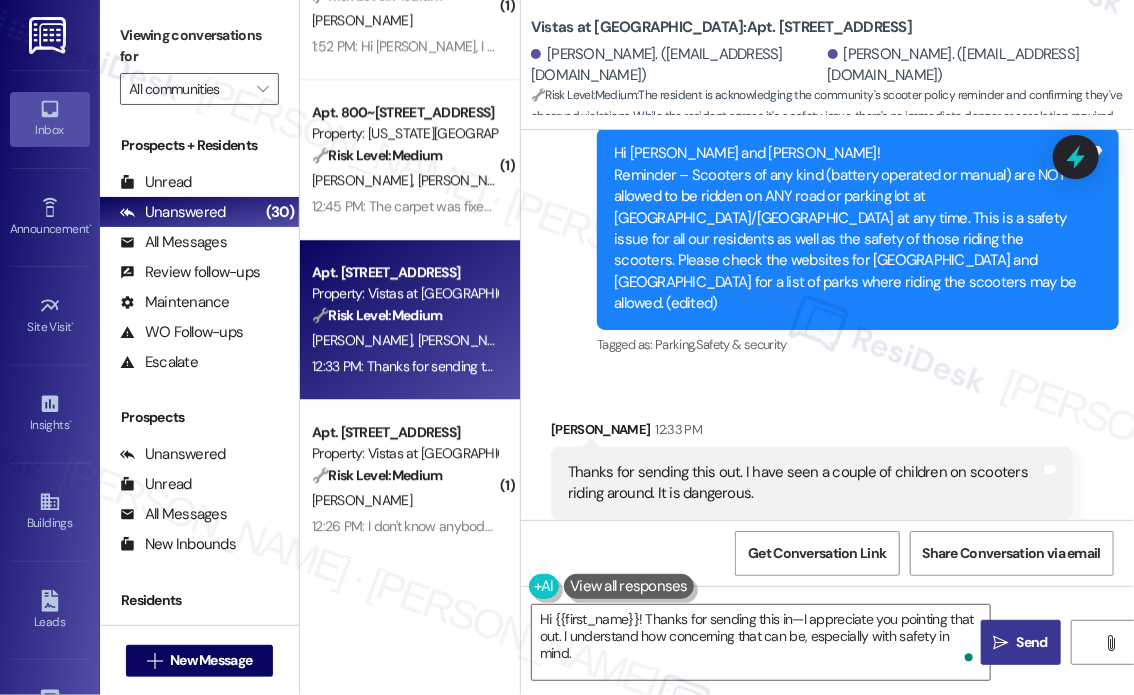 click on "Send" at bounding box center (1032, 642) 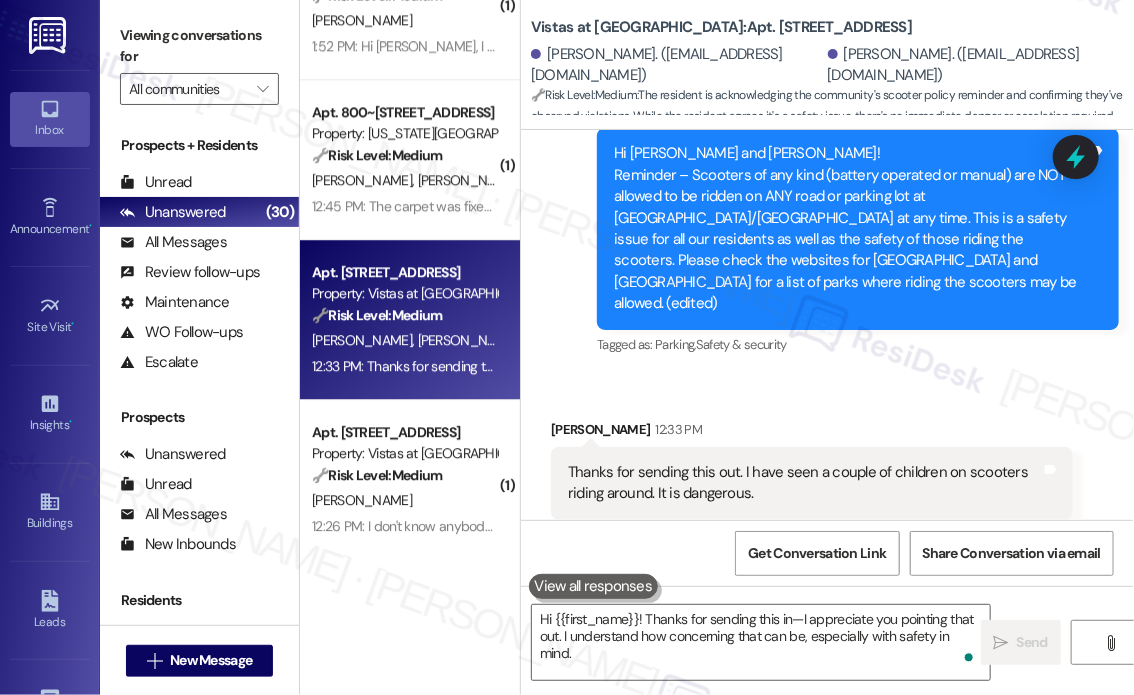 type 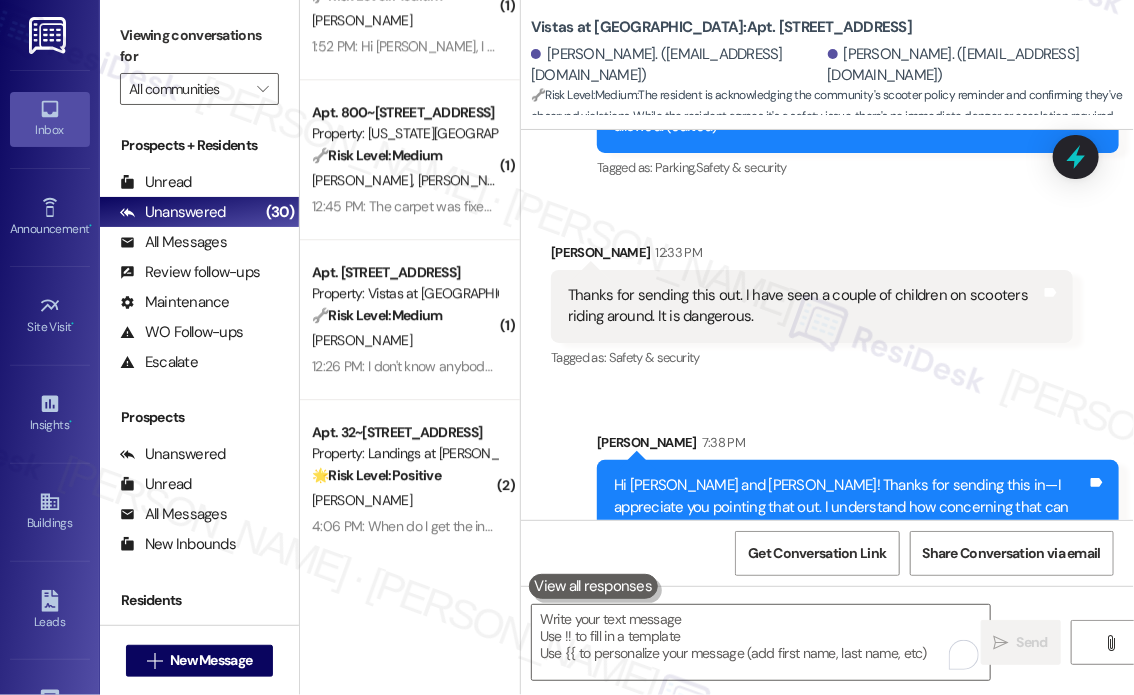scroll, scrollTop: 9574, scrollLeft: 0, axis: vertical 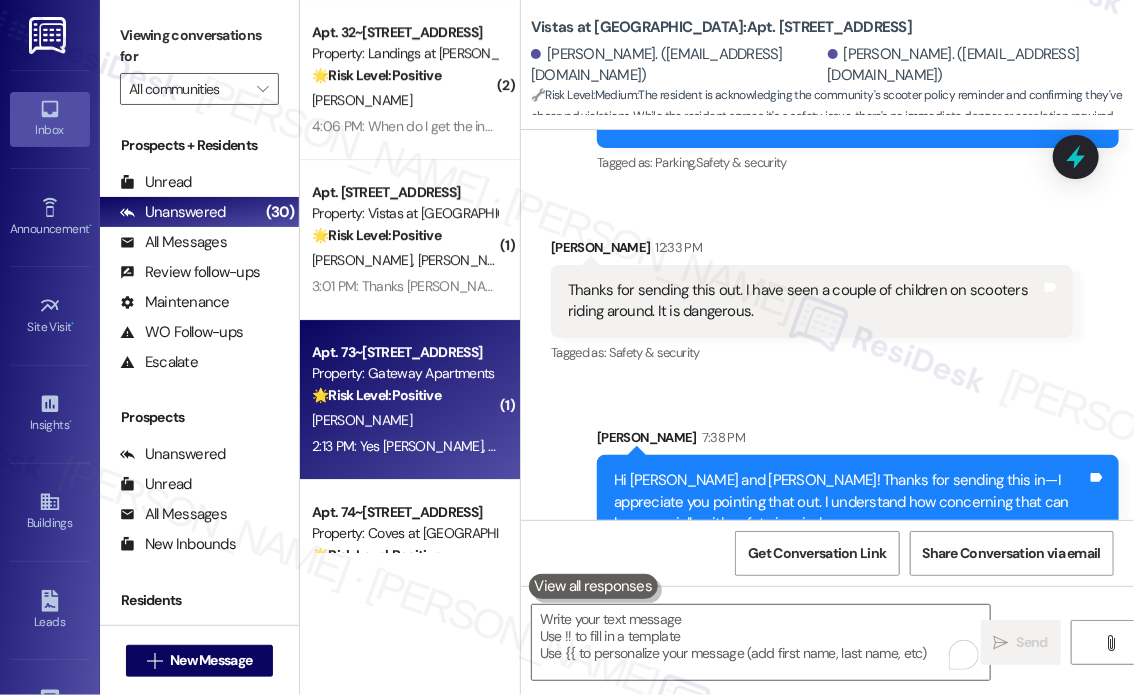 click on "[PERSON_NAME]" at bounding box center (404, 420) 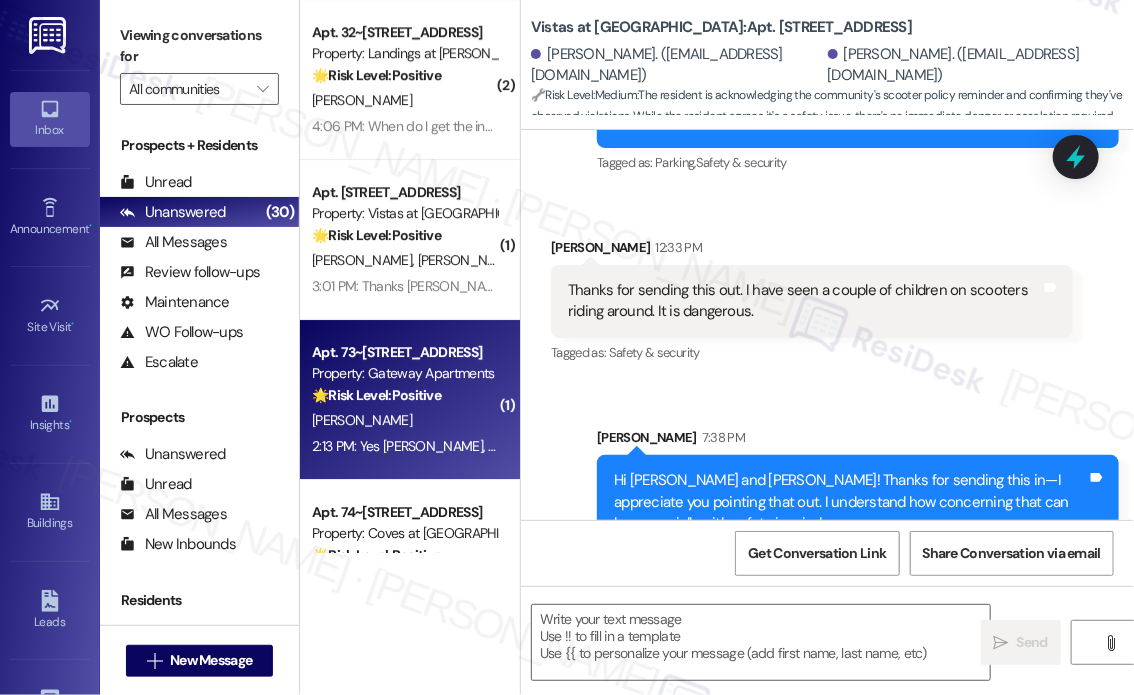 type on "Fetching suggested responses. Please feel free to read through the conversation in the meantime." 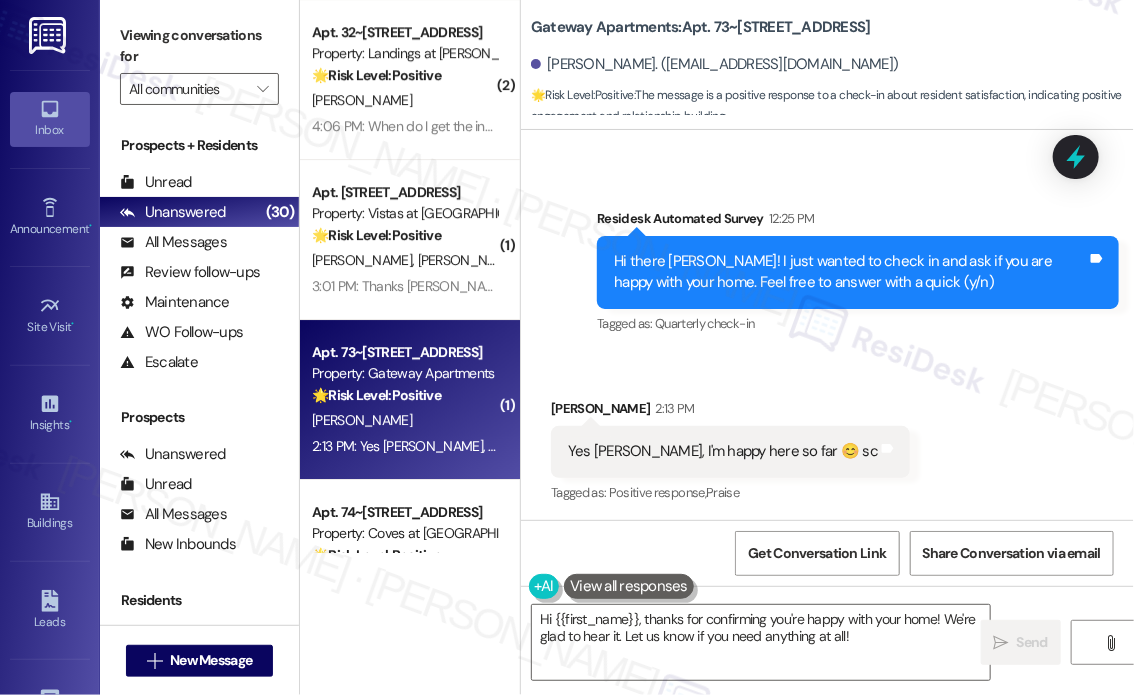 scroll, scrollTop: 584, scrollLeft: 0, axis: vertical 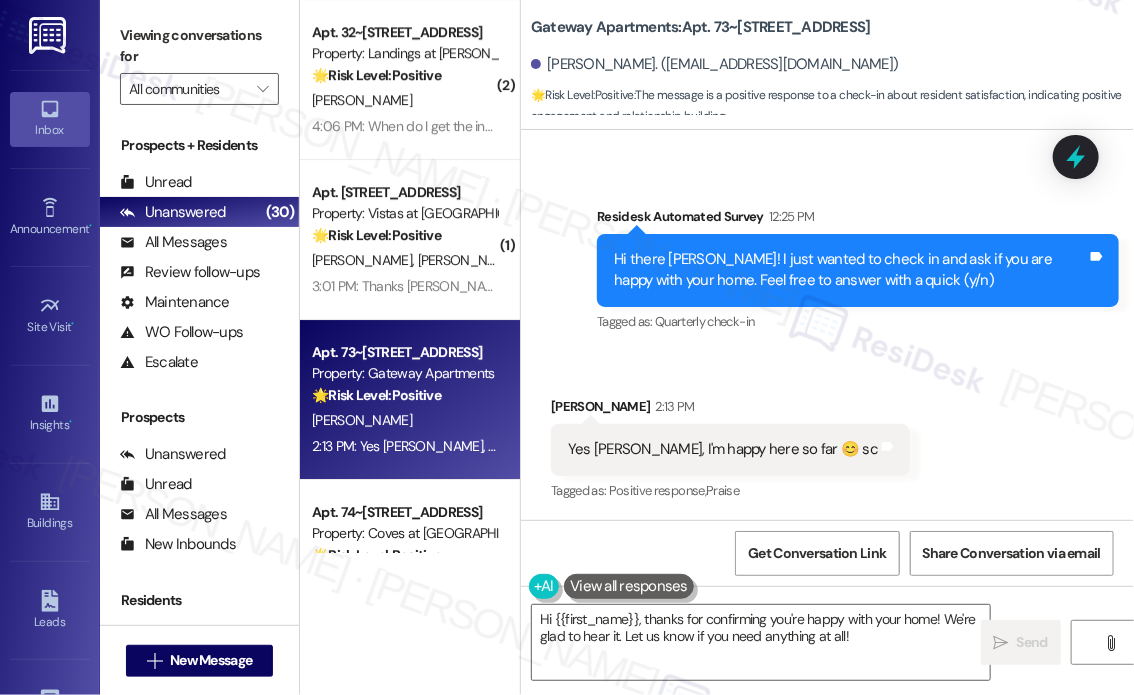 click on "Survey, sent via SMS Residesk Automated Survey 12:25 PM Hi there [PERSON_NAME]! I just wanted to check in and ask if you are happy with your home.  Feel free to answer with a quick (y/n) Tags and notes Tagged as:   Quarterly check-in Click to highlight conversations about Quarterly check-in" at bounding box center [827, 256] 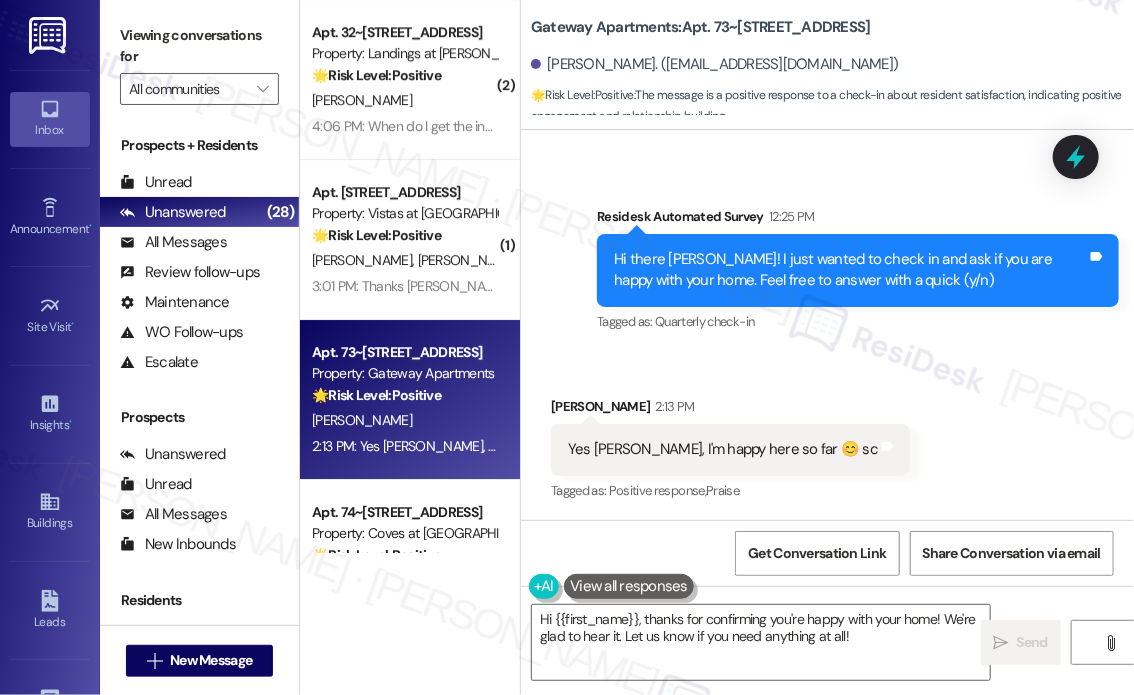 click on "Survey, sent via SMS Residesk Automated Survey 12:25 PM Hi there [PERSON_NAME]! I just wanted to check in and ask if you are happy with your home.  Feel free to answer with a quick (y/n) Tags and notes Tagged as:   Quarterly check-in Click to highlight conversations about Quarterly check-in" at bounding box center (827, 256) 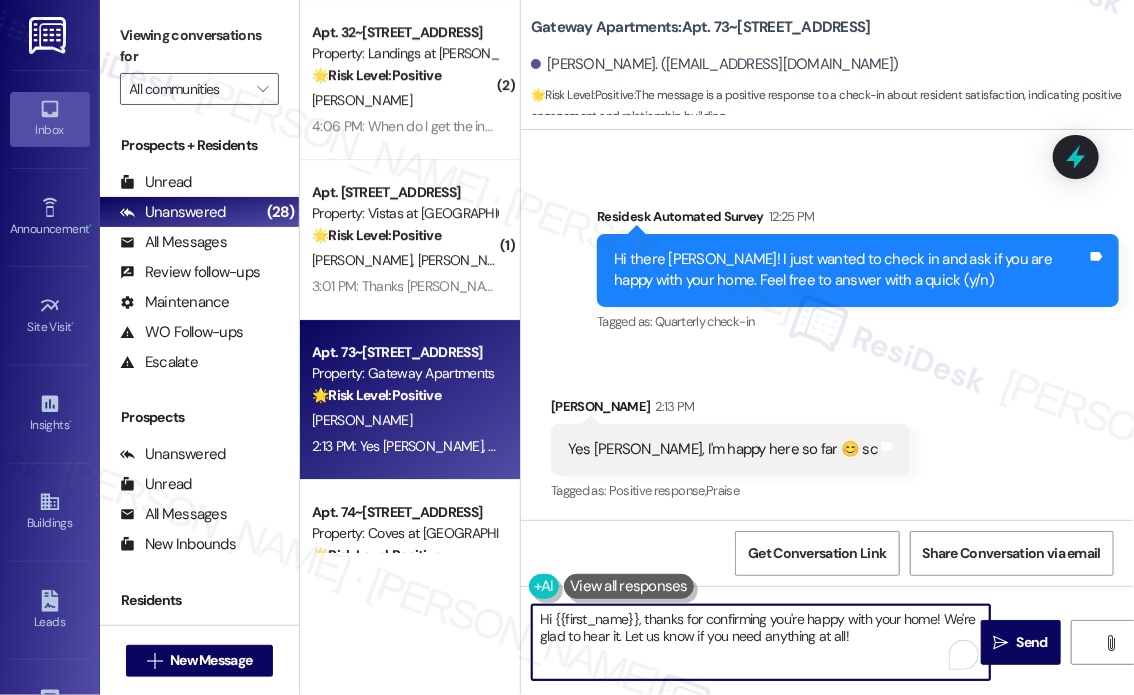 drag, startPoint x: 881, startPoint y: 640, endPoint x: 631, endPoint y: 643, distance: 250.018 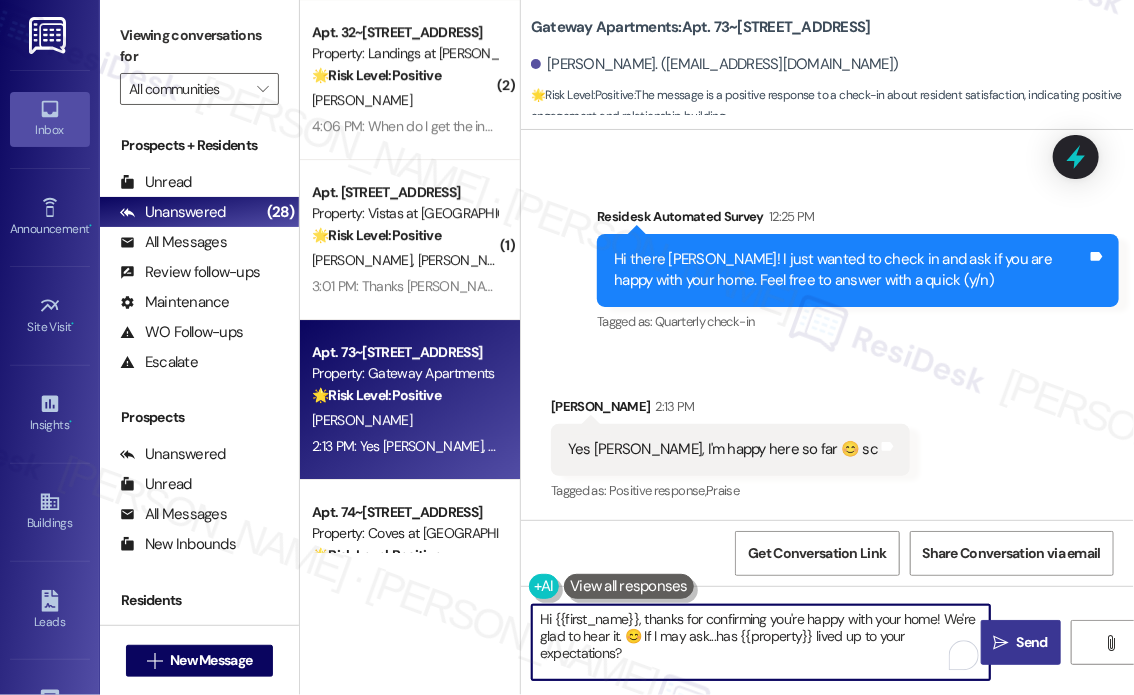 type on "Hi {{first_name}}, thanks for confirming you're happy with your home! We're glad to hear it. 😊 If I may ask...has {{property}} lived up to your expectations?" 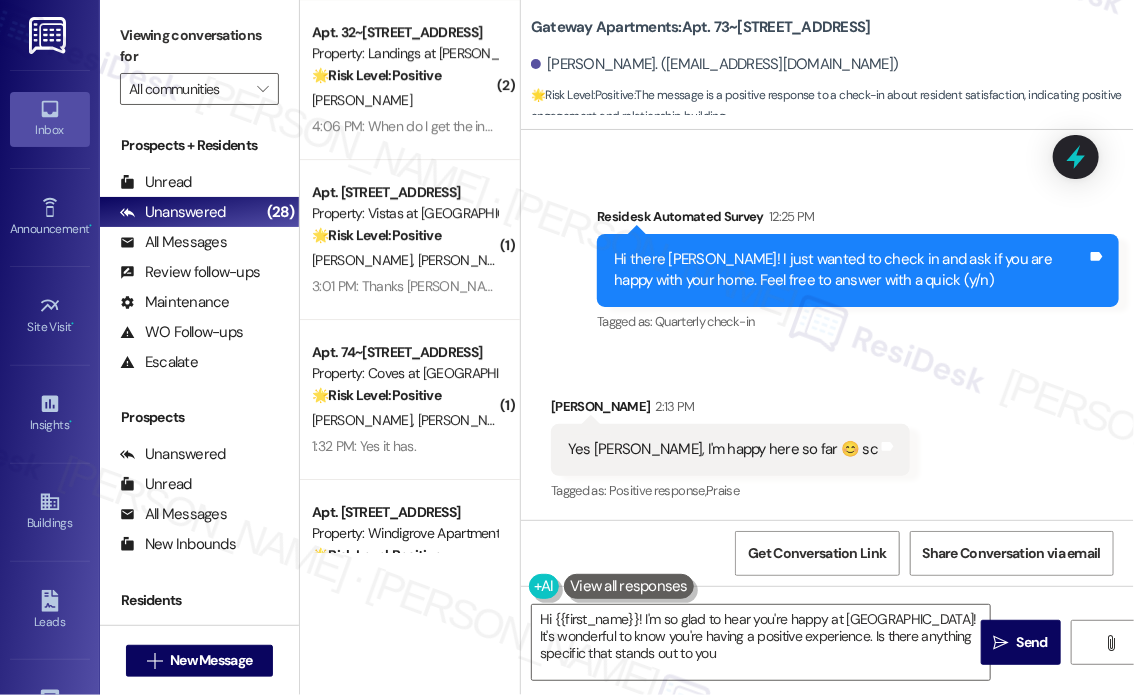 type on "Hi {{first_name}}! I'm so glad to hear you're happy at [GEOGRAPHIC_DATA]! It's wonderful to know you're having a positive experience. Is there anything specific that stands out to you?" 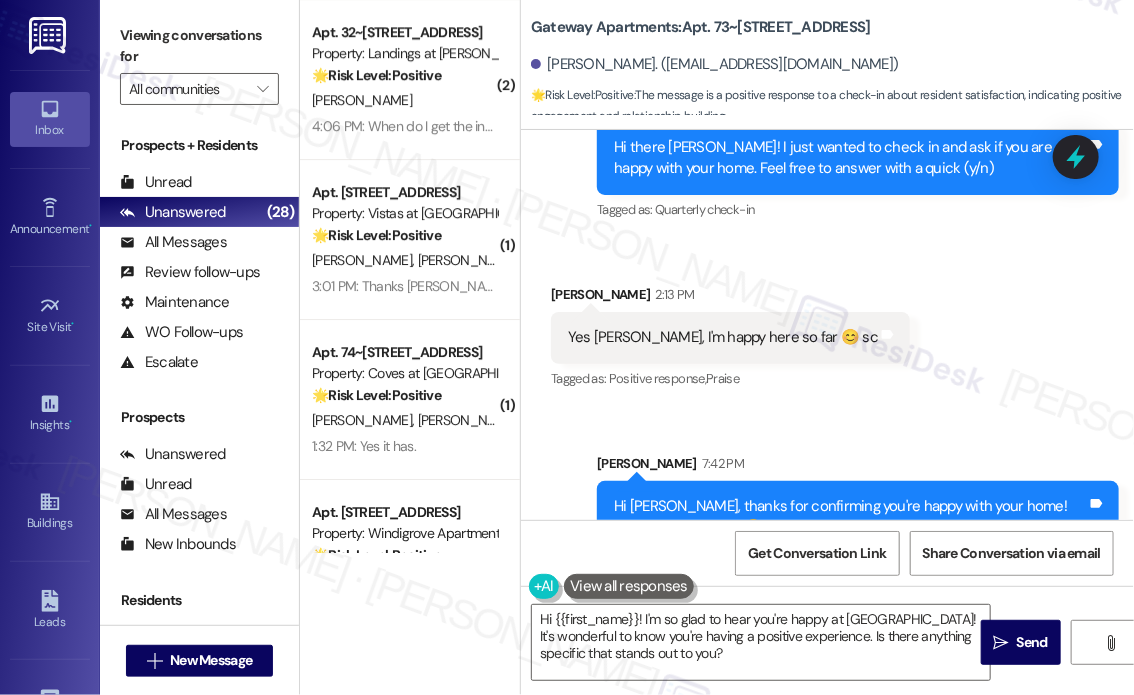 scroll, scrollTop: 767, scrollLeft: 0, axis: vertical 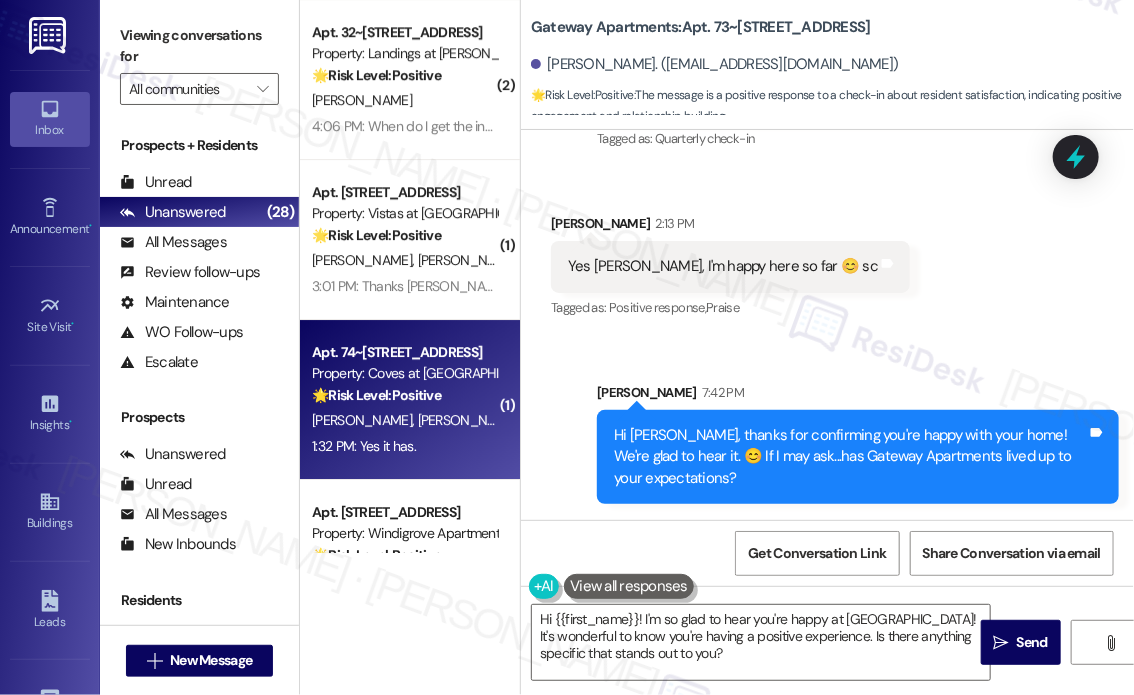 click on "[PERSON_NAME] [PERSON_NAME]" at bounding box center (404, 420) 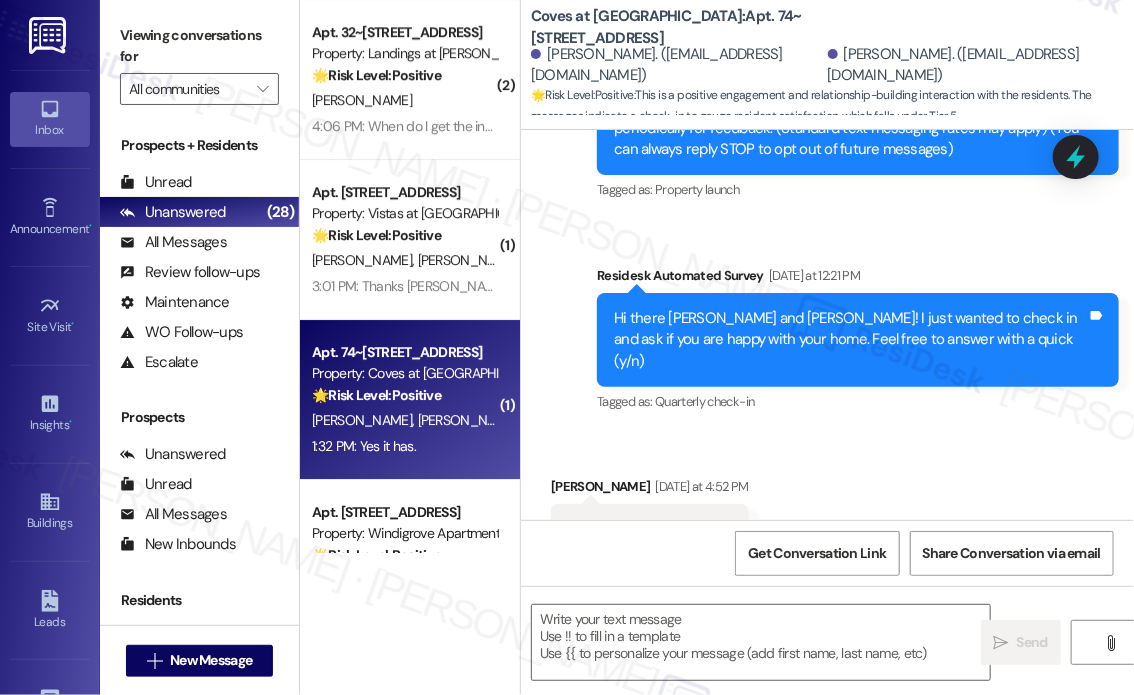 type on "Fetching suggested responses. Please feel free to read through the conversation in the meantime." 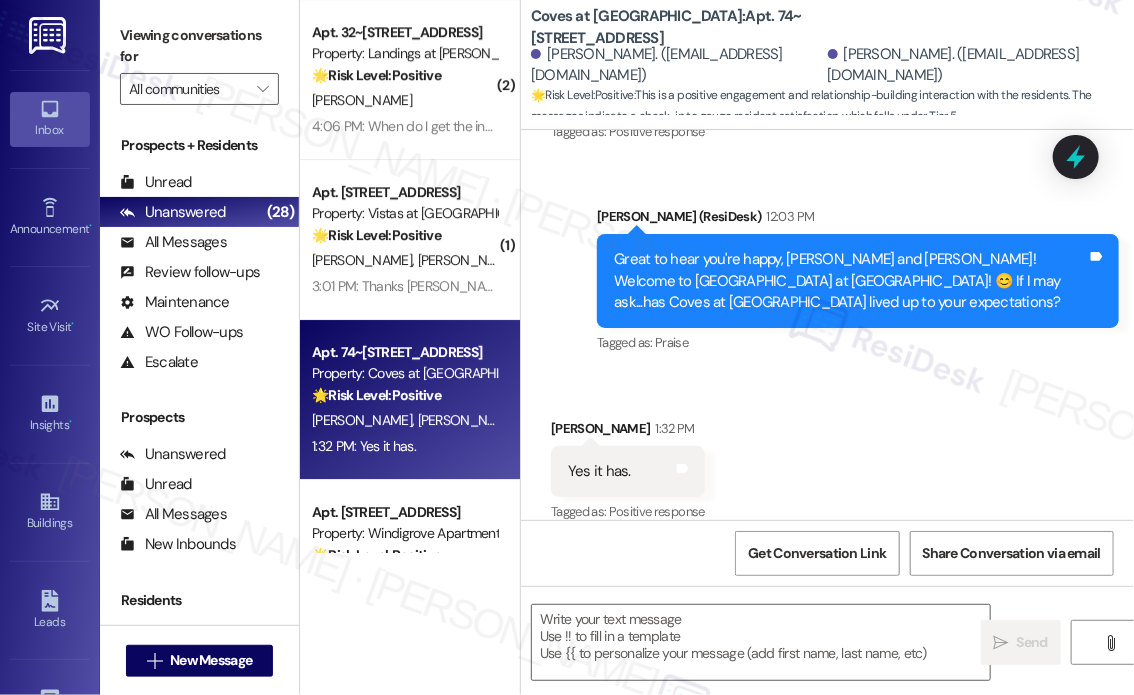scroll, scrollTop: 760, scrollLeft: 0, axis: vertical 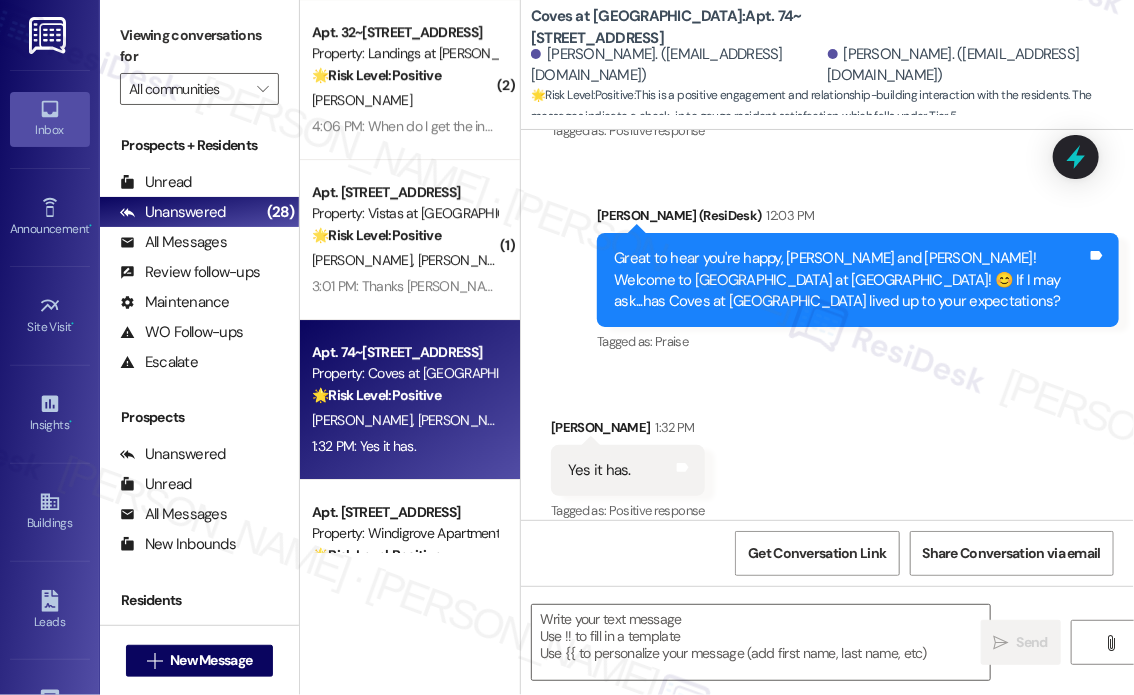 click on "Received via SMS [PERSON_NAME] 1:32 PM Yes it has.  Tags and notes Tagged as:   Positive response Click to highlight conversations about Positive response" at bounding box center (827, 456) 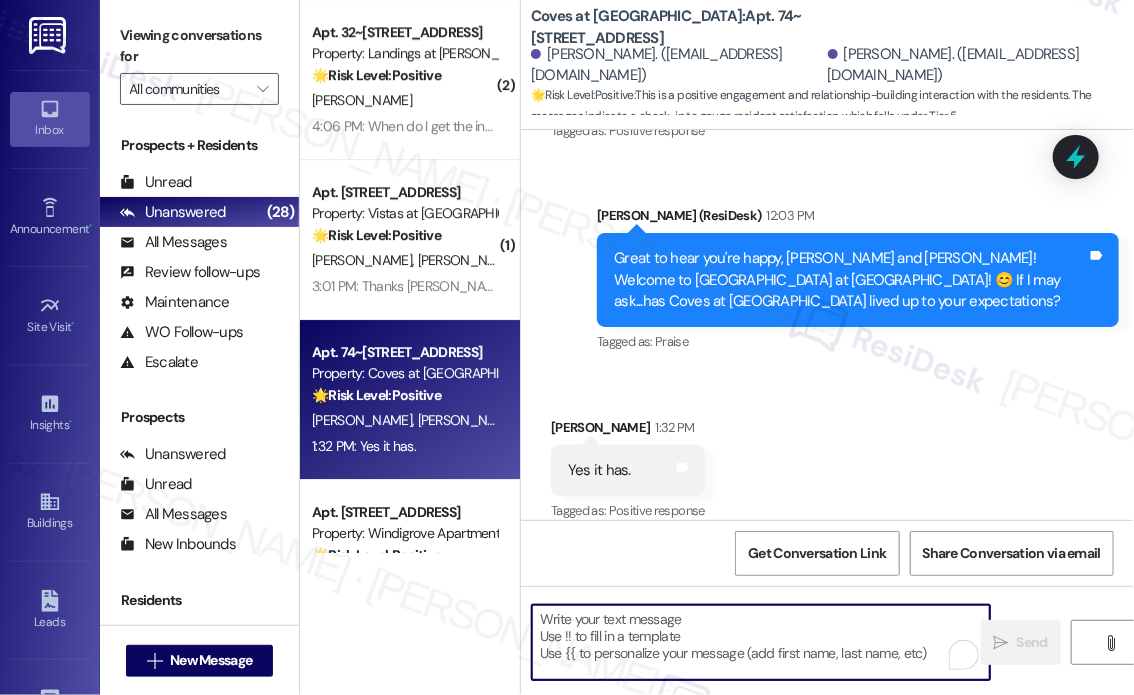 click at bounding box center (761, 642) 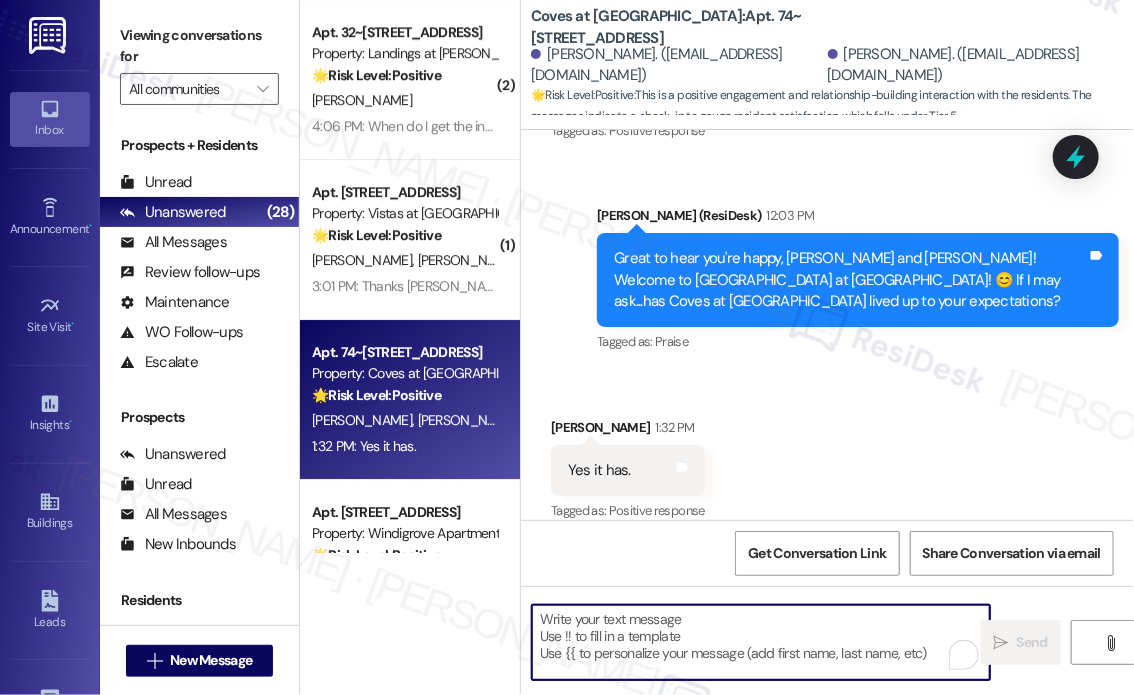 paste on "Awesome! ❤️ Can I ask a quick favor...would you mind writing us a Google review? No worries at all if not.
Here's a quick link {{google_review_link}}. Please let me know once you're done. :)" 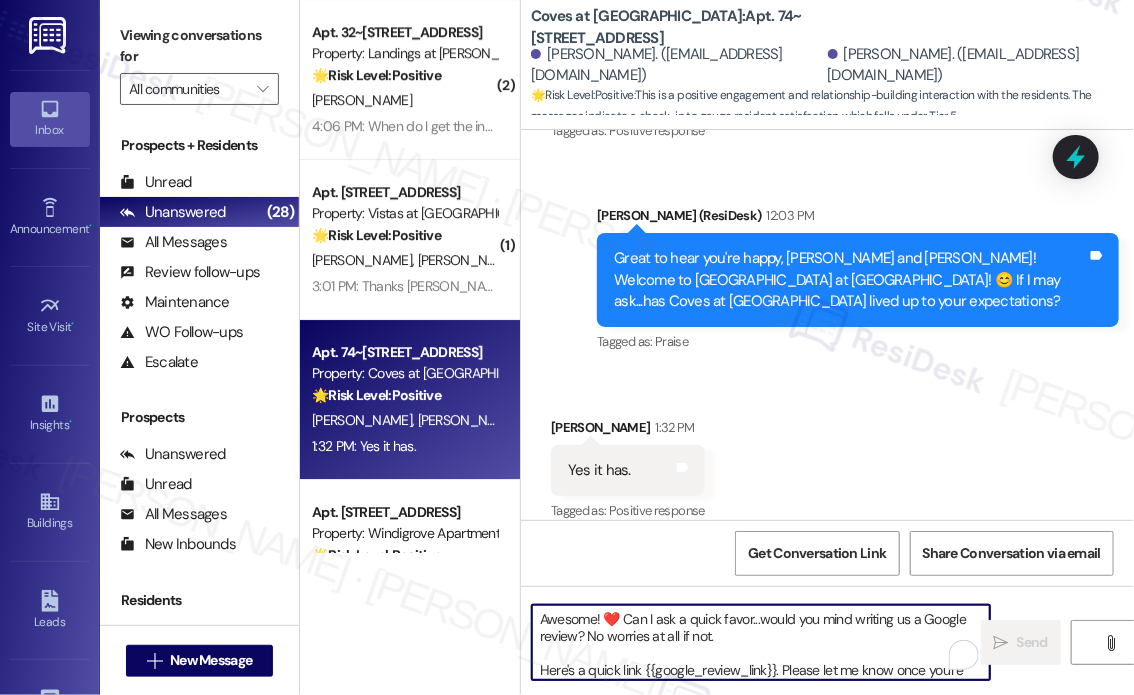 scroll, scrollTop: 16, scrollLeft: 0, axis: vertical 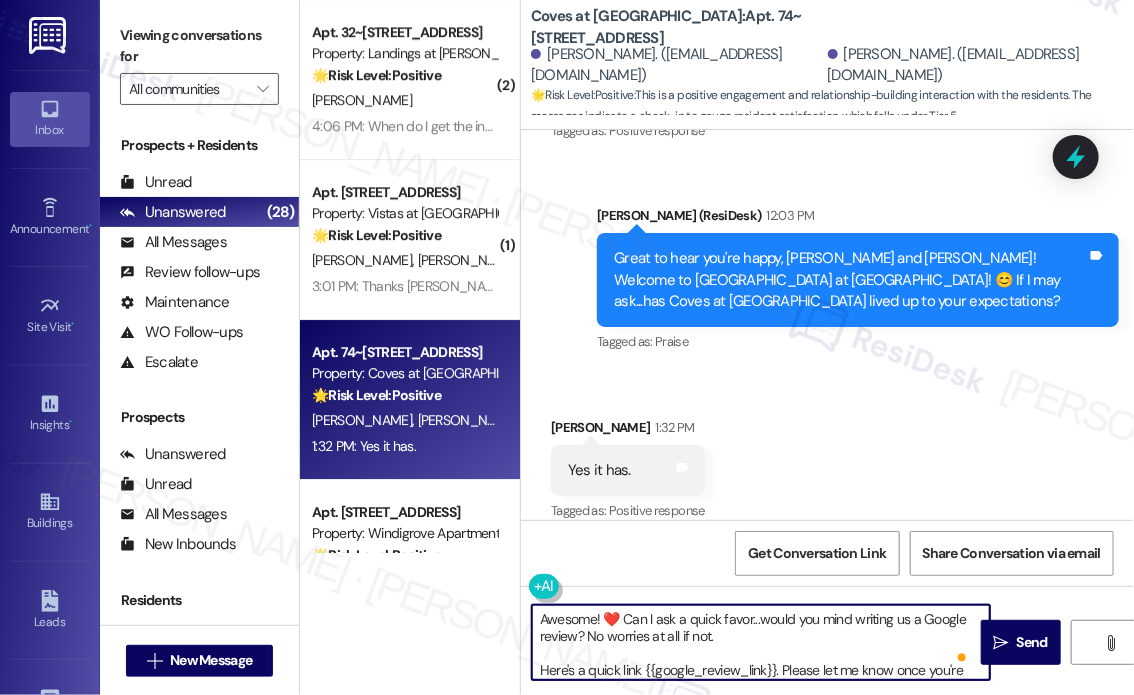 click on "Awesome! ❤️ Can I ask a quick favor...would you mind writing us a Google review? No worries at all if not.
Here's a quick link {{google_review_link}}. Please let me know once you're done. :)" at bounding box center [761, 642] 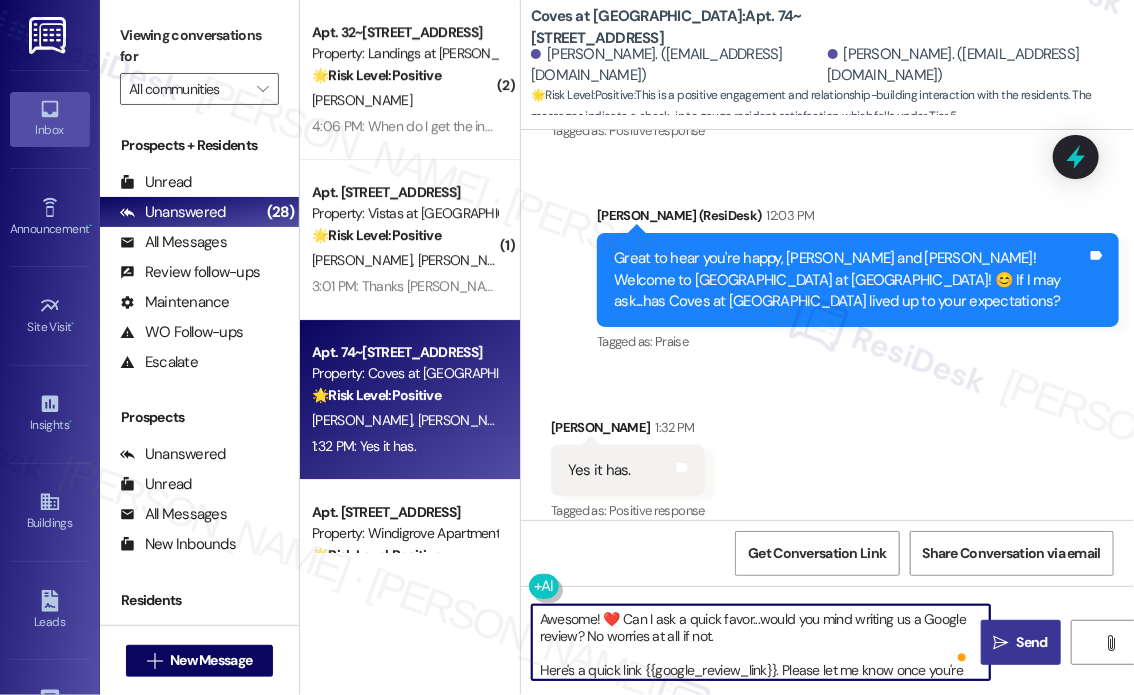 type on "Awesome! ❤️ Can I ask a quick favor...would you mind writing us a Google review? No worries at all if not.
Here's a quick link {{google_review_link}}. Please let me know once you're done. :)" 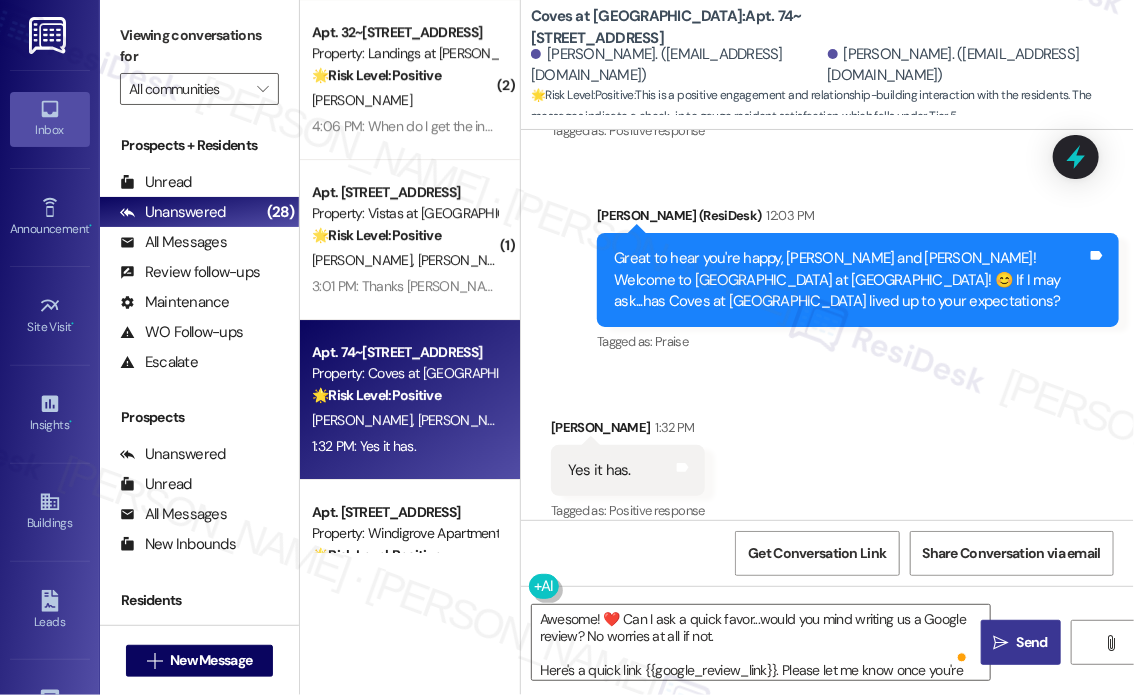 click on "" at bounding box center (1001, 643) 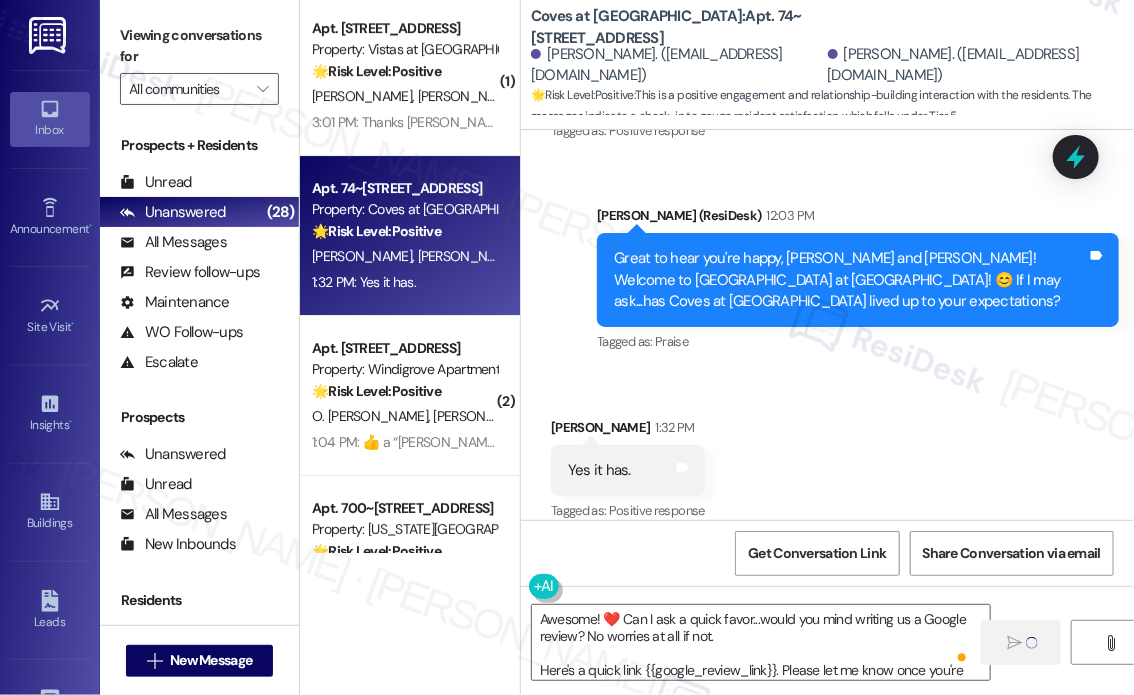 scroll, scrollTop: 2600, scrollLeft: 0, axis: vertical 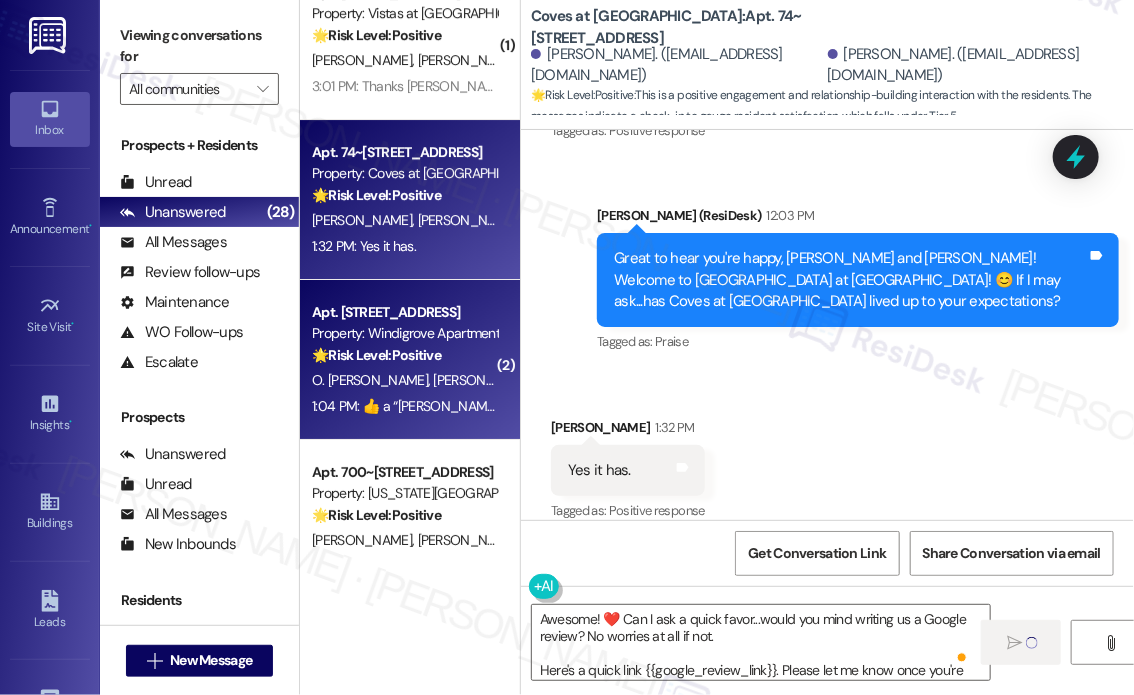 type 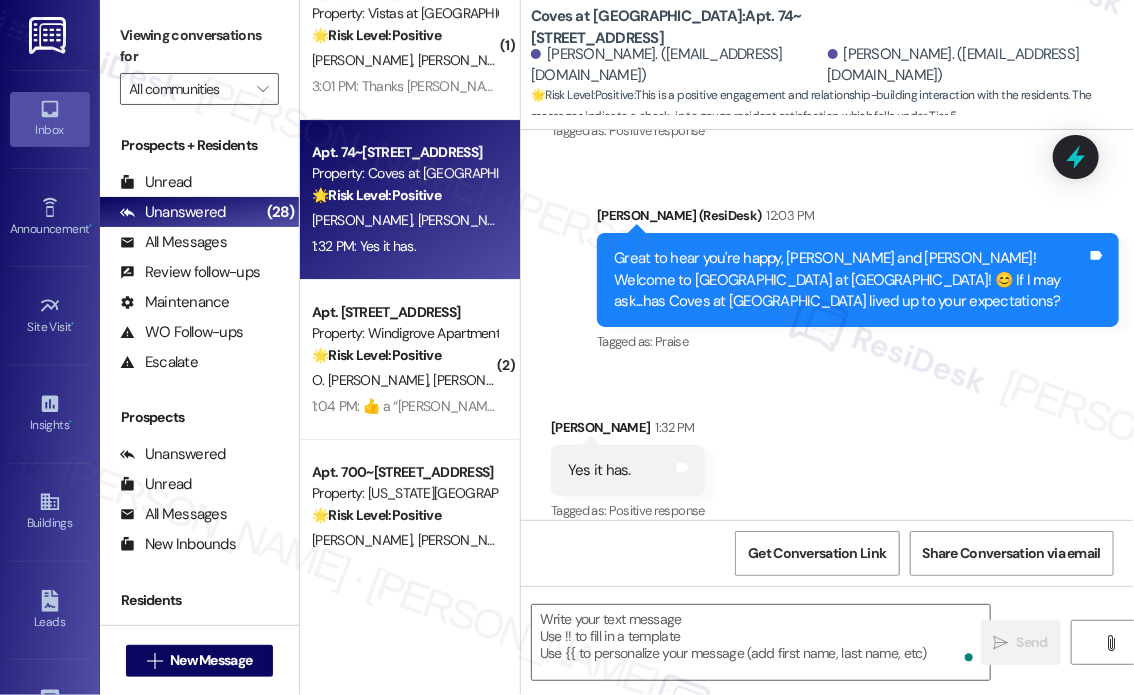 scroll, scrollTop: 759, scrollLeft: 0, axis: vertical 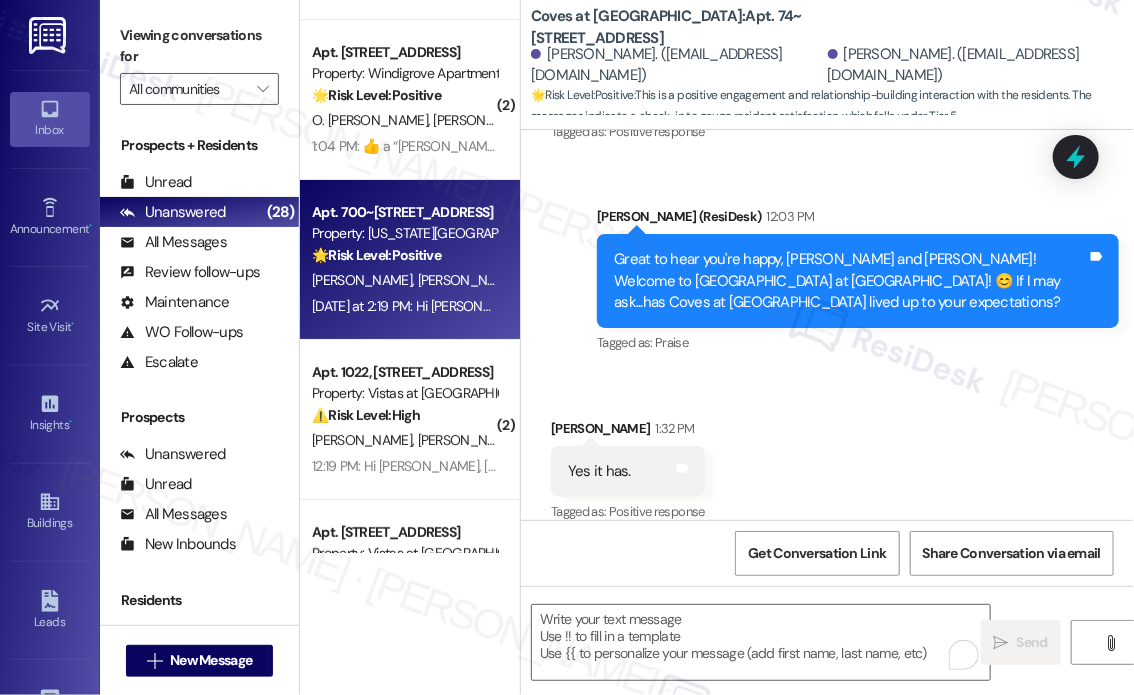 click on "[DATE] at 2:19 PM: Hi [PERSON_NAME], I can't tell if you're a chatbot or are real. Maybe you can send a good meme to confirm then I'll answer. Also, What's the latest gossip with the Internet outage right now, is it because of construction hitting an underground line? [DATE] at 2:19 PM: Hi [PERSON_NAME], I can't tell if you're a chatbot or are real. Maybe you can send a good meme to confirm then I'll answer. Also, What's the latest gossip with the Internet outage right now, is it because of construction hitting an underground line?" at bounding box center (1068, 306) 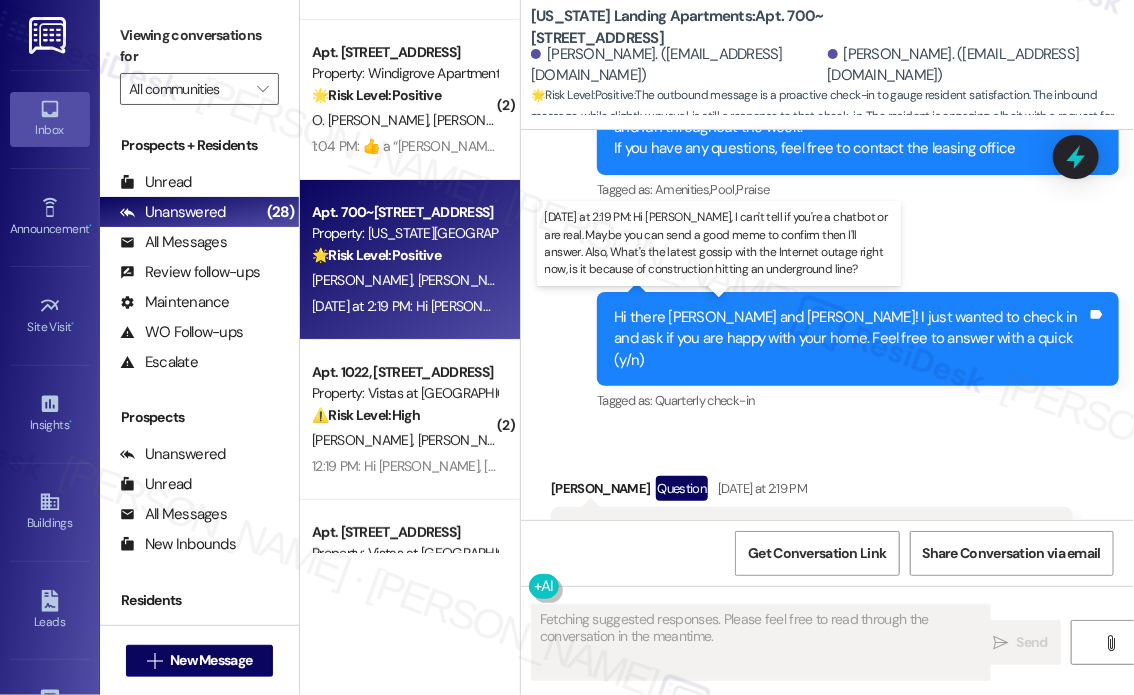 scroll, scrollTop: 568, scrollLeft: 0, axis: vertical 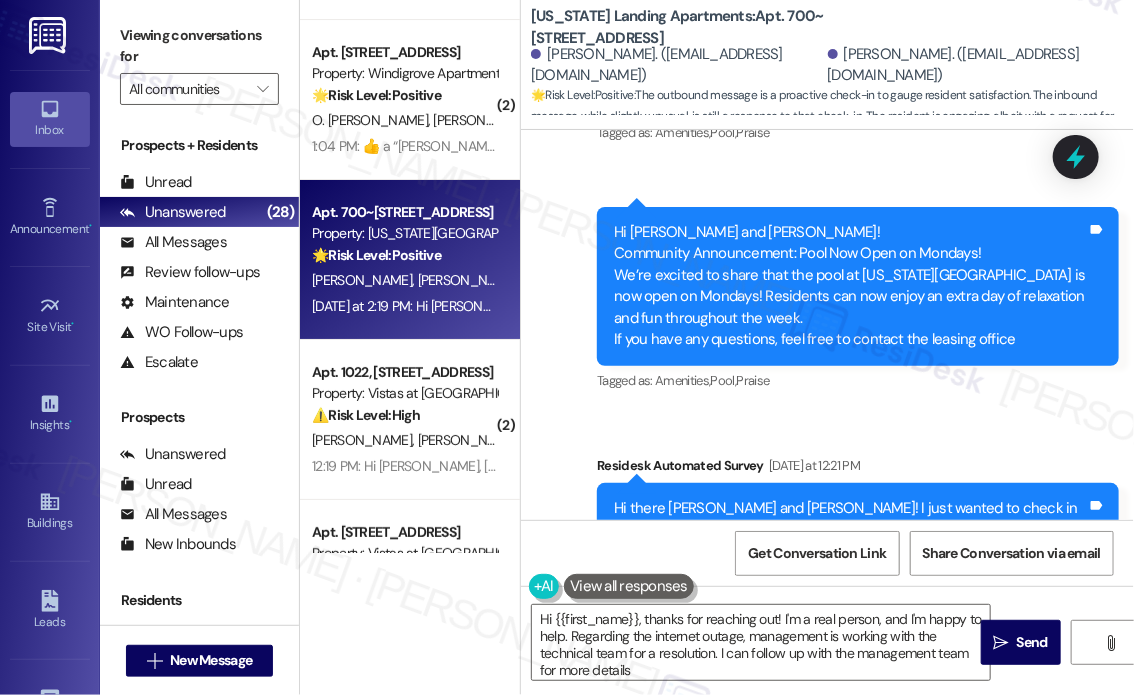 type on "Hi {{first_name}}, thanks for reaching out! I'm a real person, and I'm happy to help. Regarding the internet outage, management is working with the technical team for a resolution. I can follow up with the management team for more details." 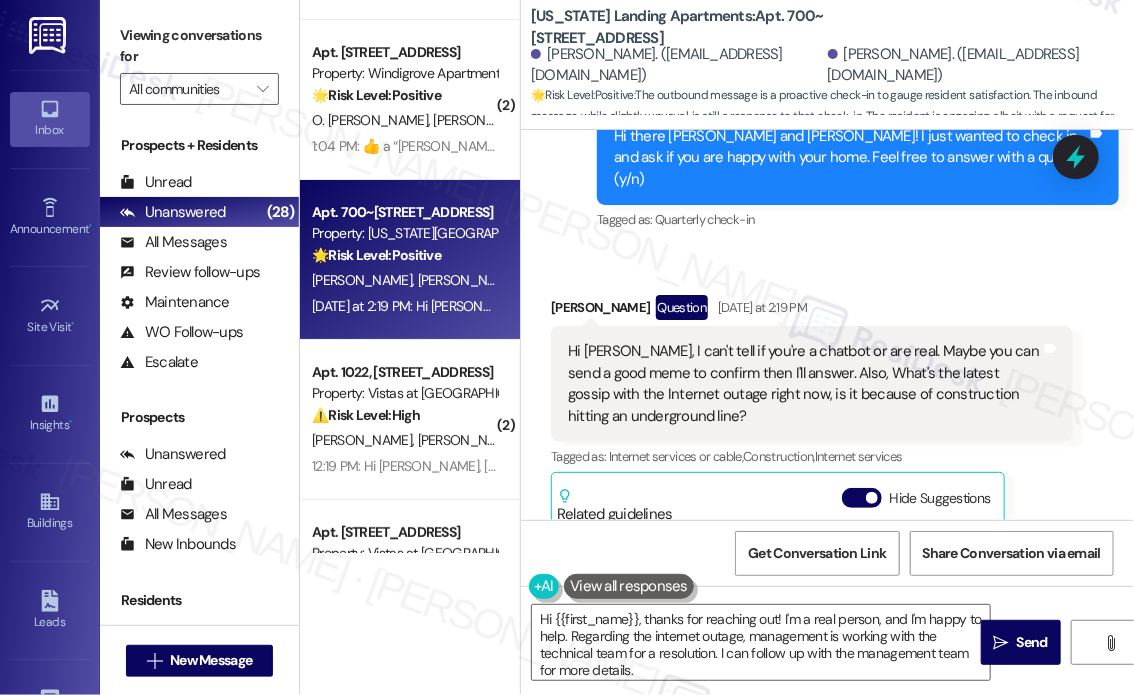 scroll, scrollTop: 1068, scrollLeft: 0, axis: vertical 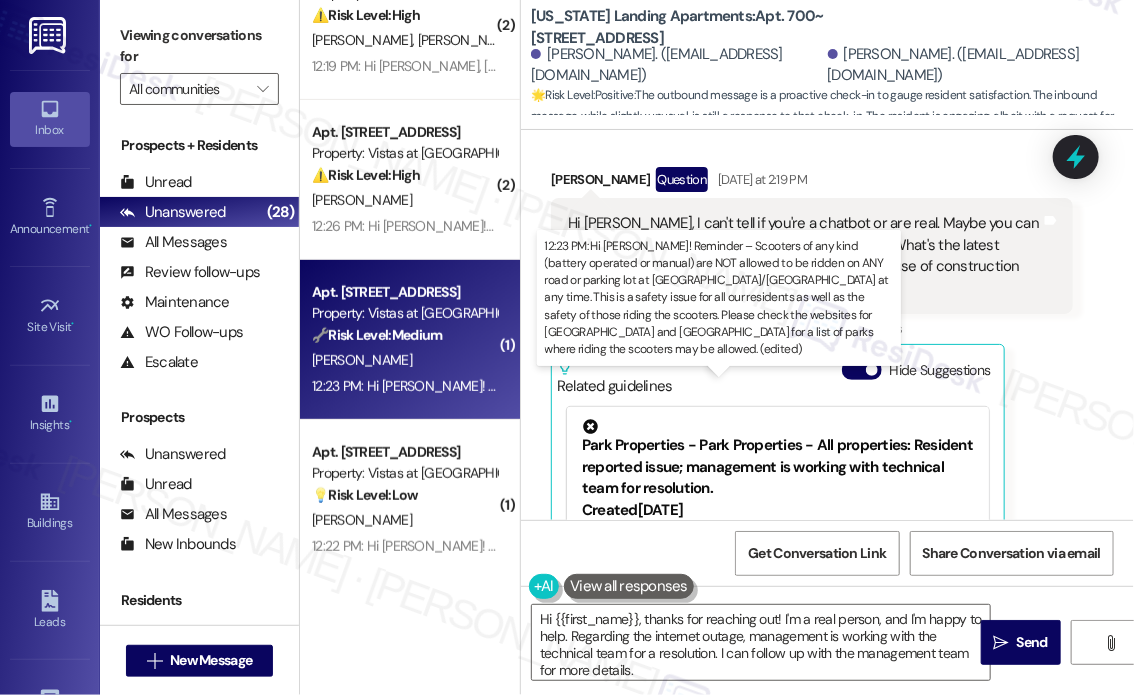 click on "12:23 PM: Hi [PERSON_NAME]!
Reminder – Scooters of any kind (battery operated or manual) are NOT allowed to be ridden on ANY road or parking lot at [GEOGRAPHIC_DATA]/[GEOGRAPHIC_DATA] at any time. This is a safety issue for all our residents as well as the safety of those riding the scooters.  Please check the websites for [GEOGRAPHIC_DATA] and [GEOGRAPHIC_DATA] for a list of parks where riding the scooters may be allowed. (edited)  12:23 PM: Hi [PERSON_NAME]!
Reminder – Scooters of any kind (battery operated or manual) are NOT allowed to be ridden on ANY road or parking lot at [GEOGRAPHIC_DATA]/[GEOGRAPHIC_DATA] at any time. This is a safety issue for all our residents as well as the safety of those riding the scooters.  Please check the websites for [GEOGRAPHIC_DATA] and [GEOGRAPHIC_DATA] for a list of parks where riding the scooters may be allowed. (edited)" at bounding box center (1611, 386) 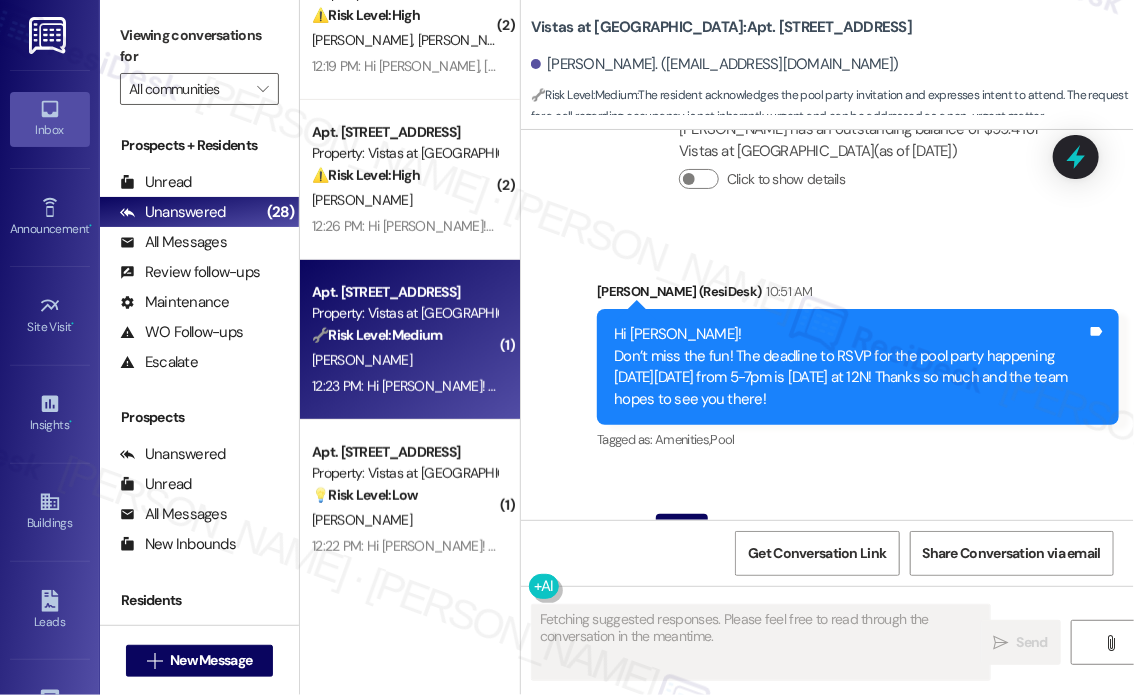 scroll, scrollTop: 6682, scrollLeft: 0, axis: vertical 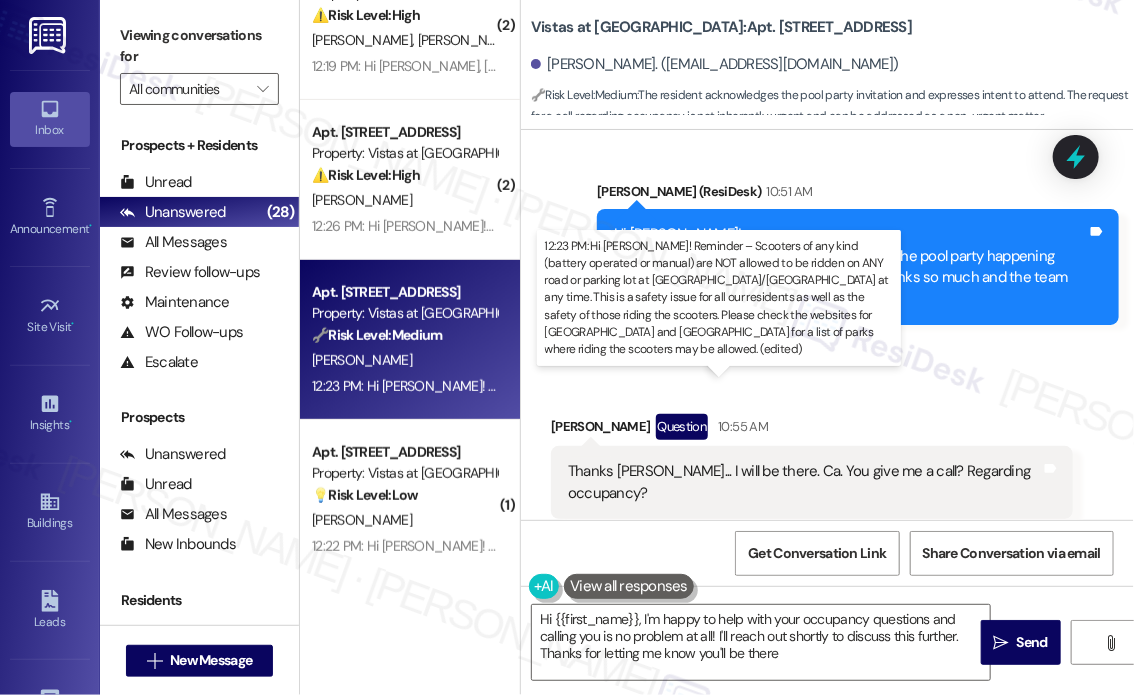 type on "Hi {{first_name}}, I'm happy to help with your occupancy questions and calling you is no problem at all! I'll reach out shortly to discuss this further. Thanks for letting me know you'll be there!" 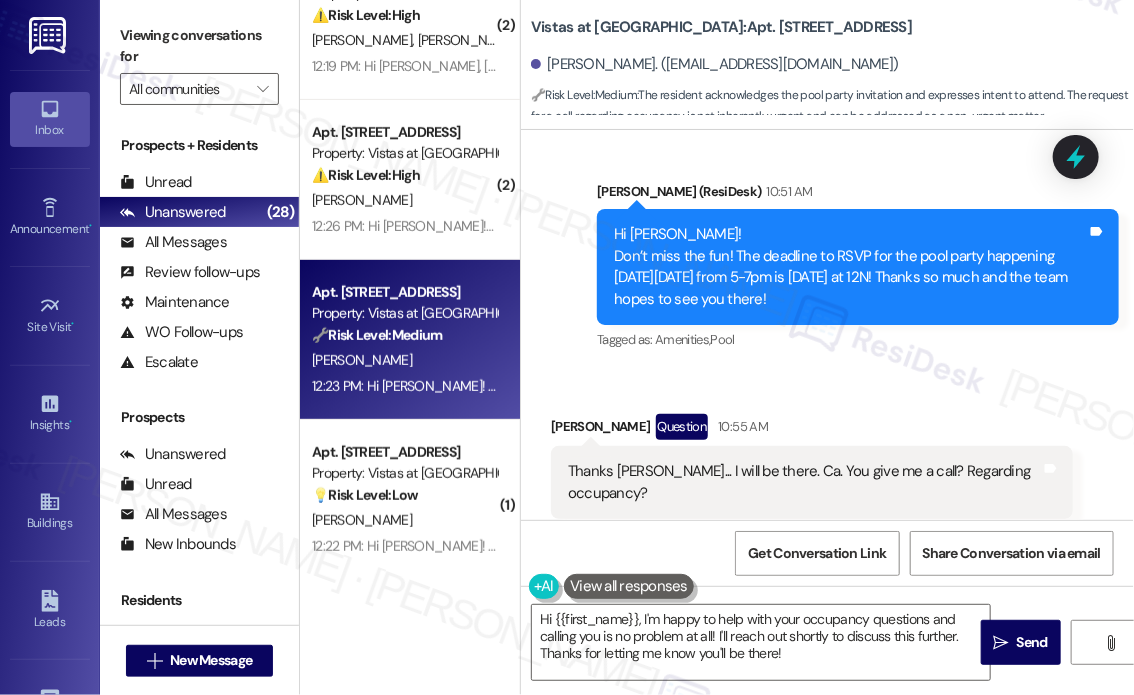 click on "Received via SMS [PERSON_NAME] Question 10:55 AM Thanks [PERSON_NAME]... I will be there. Ca. You give me a call? Regarding occupancy?  Tags and notes Tagged as:   Call request Click to highlight conversations about Call request" at bounding box center (827, 466) 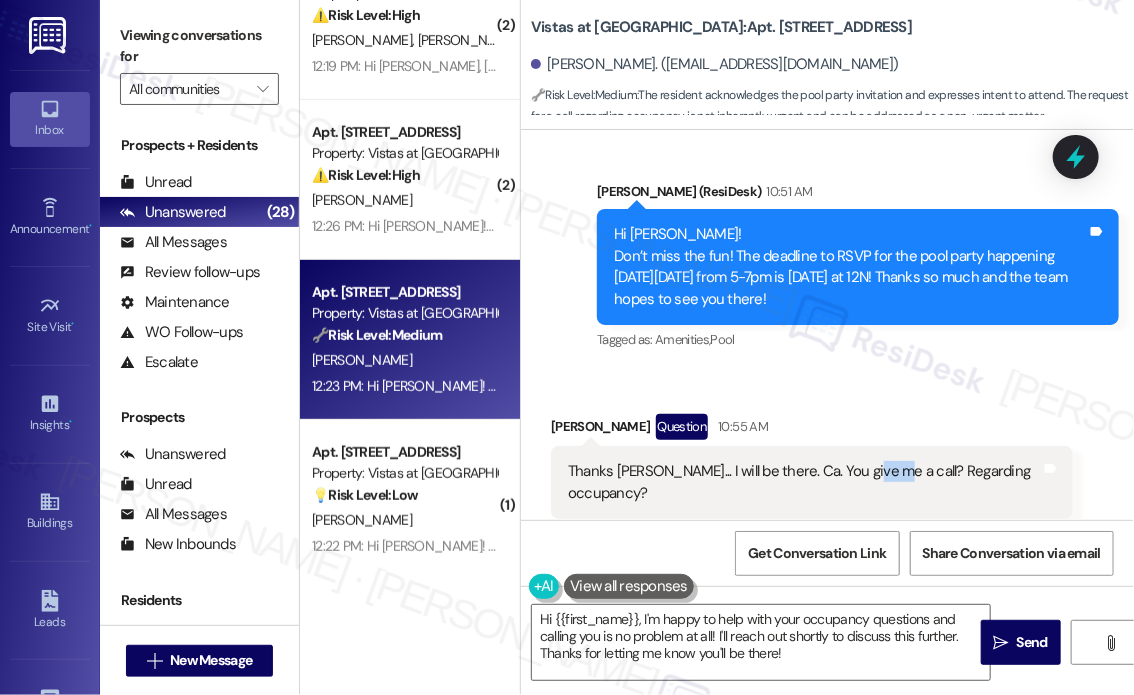 click on "Thanks [PERSON_NAME]... I will be there. Ca. You give me a call? Regarding occupancy?" at bounding box center [804, 482] 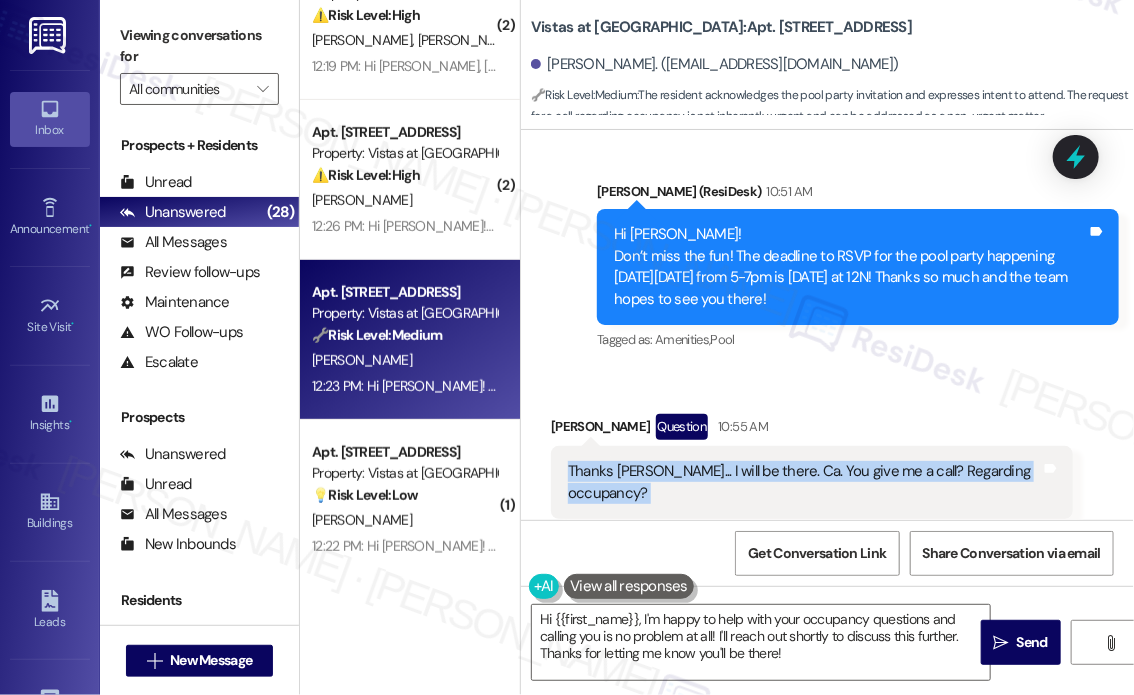 click on "Thanks [PERSON_NAME]... I will be there. Ca. You give me a call? Regarding occupancy?" at bounding box center [804, 482] 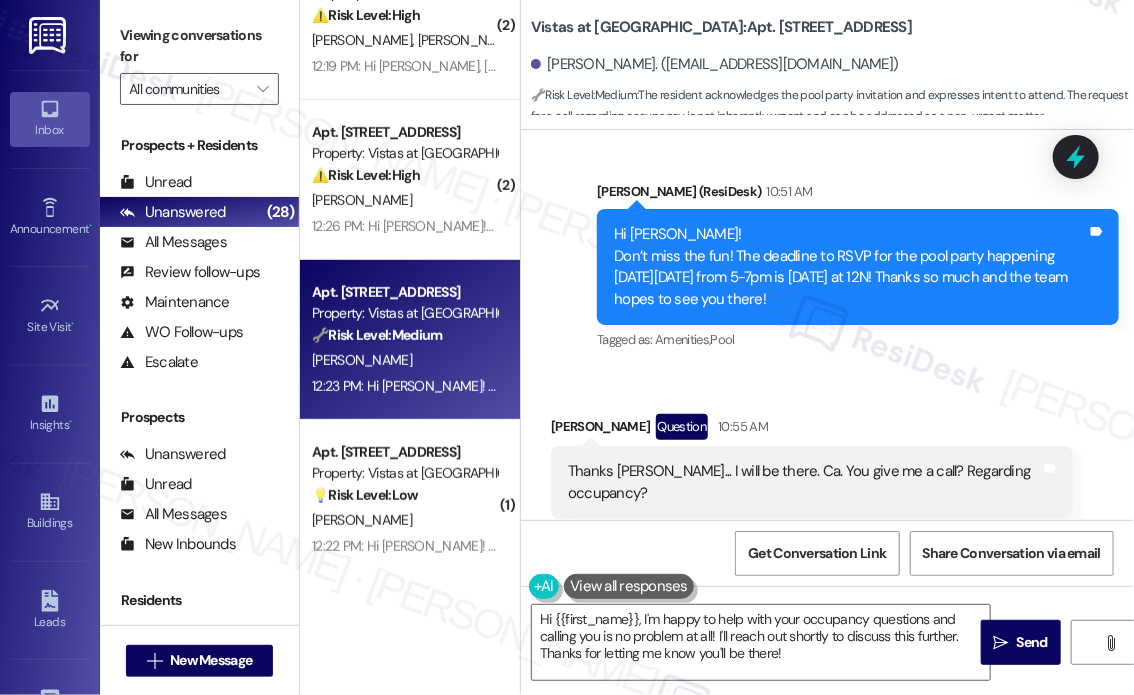 click on "Received via SMS [PERSON_NAME] Question 10:55 AM Thanks [PERSON_NAME]... I will be there. Ca. You give me a call? Regarding occupancy?  Tags and notes Tagged as:   Call request Click to highlight conversations about Call request" at bounding box center [812, 481] 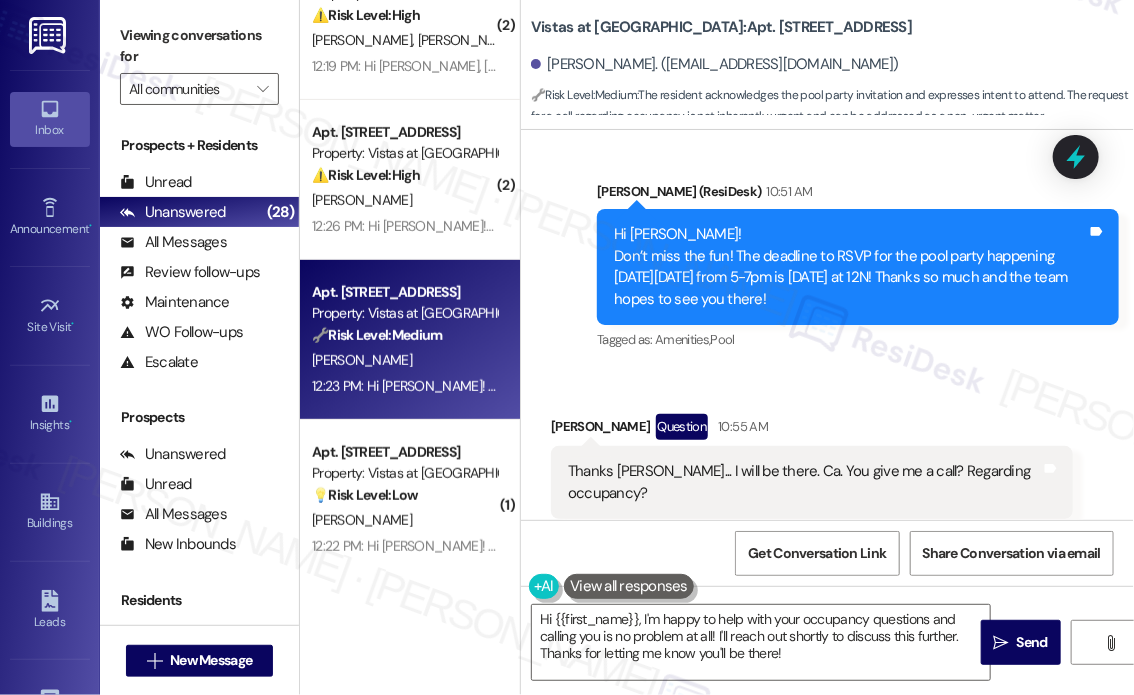 drag, startPoint x: 876, startPoint y: 275, endPoint x: 637, endPoint y: 236, distance: 242.1611 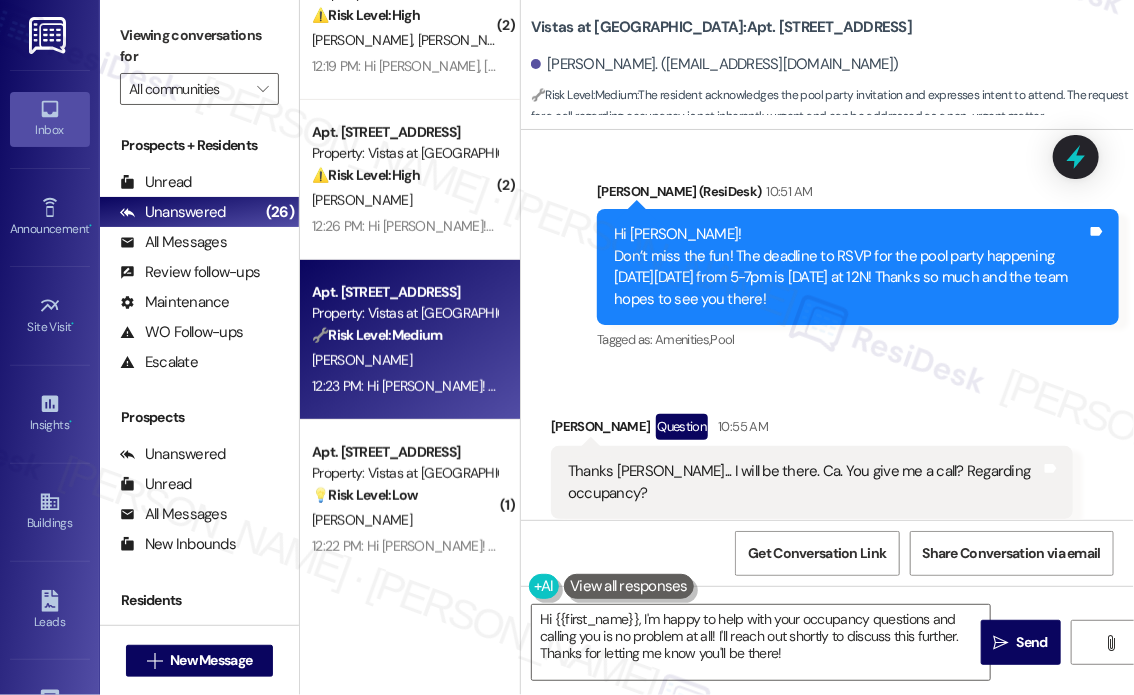drag, startPoint x: 984, startPoint y: 371, endPoint x: 972, endPoint y: 360, distance: 16.27882 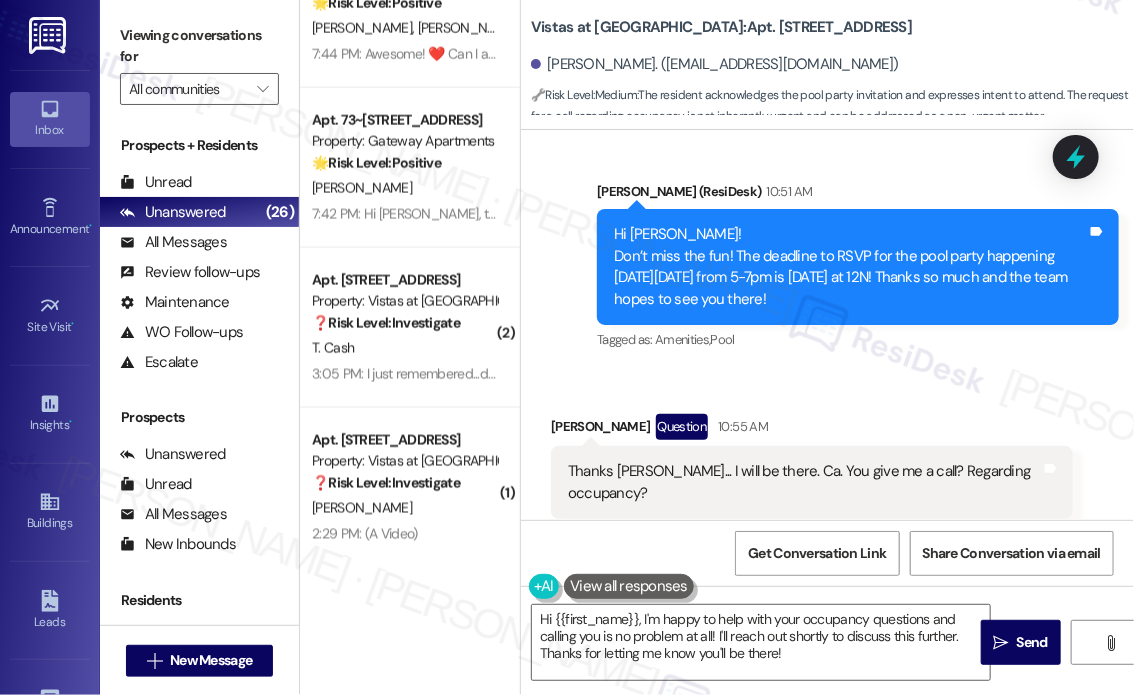 scroll, scrollTop: 3927, scrollLeft: 0, axis: vertical 